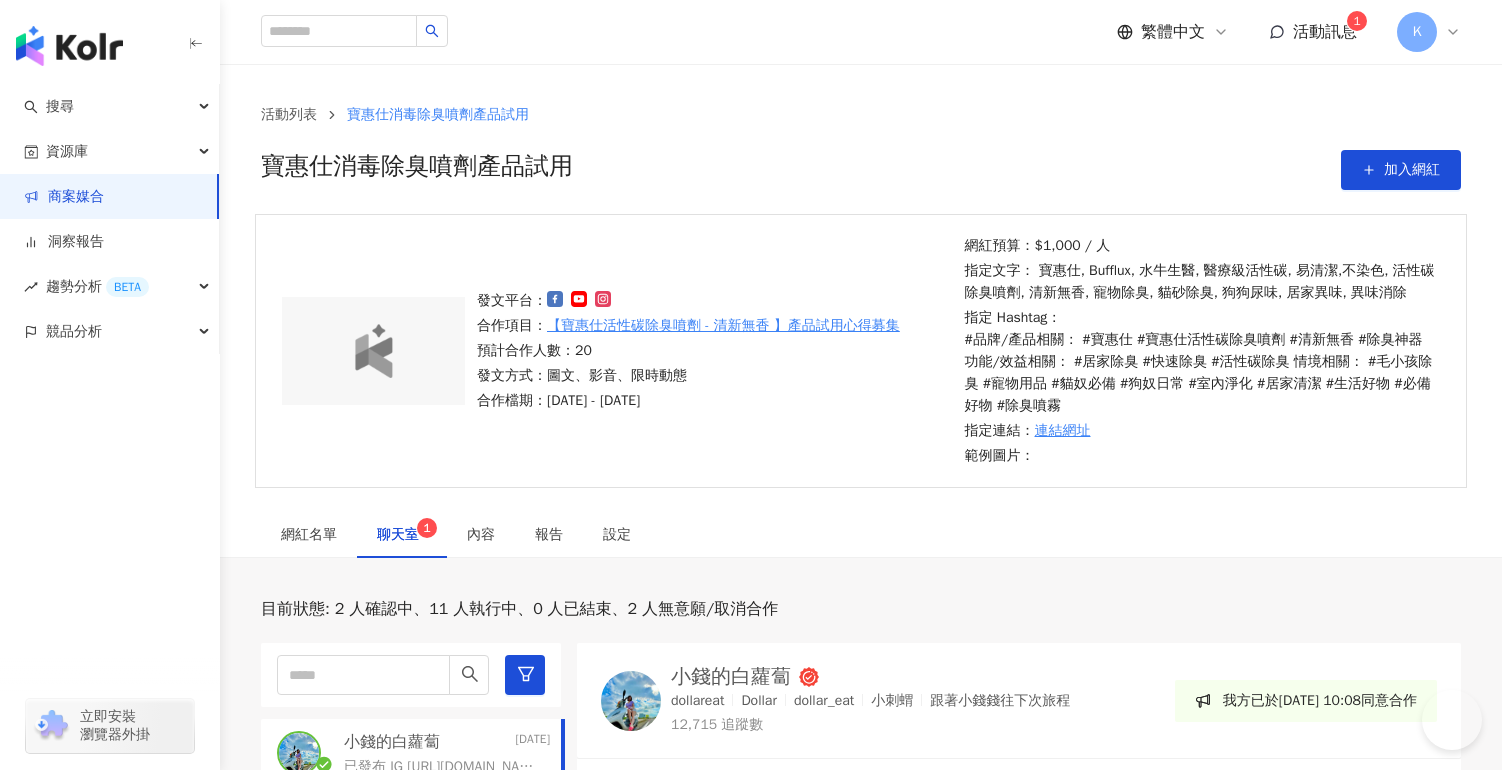 scroll, scrollTop: 626, scrollLeft: 0, axis: vertical 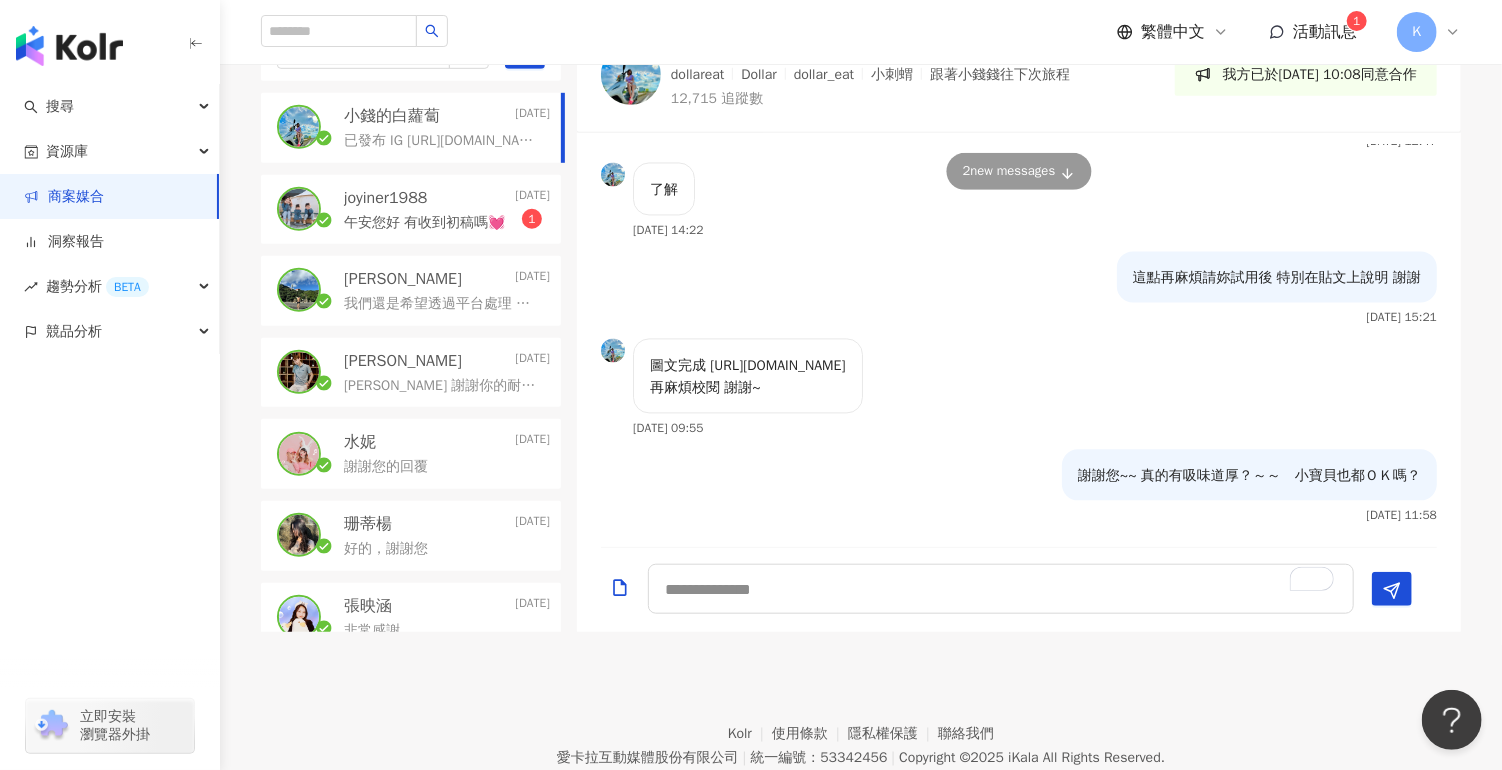 click on "午安您好 有收到初稿嗎💓" at bounding box center [424, 223] 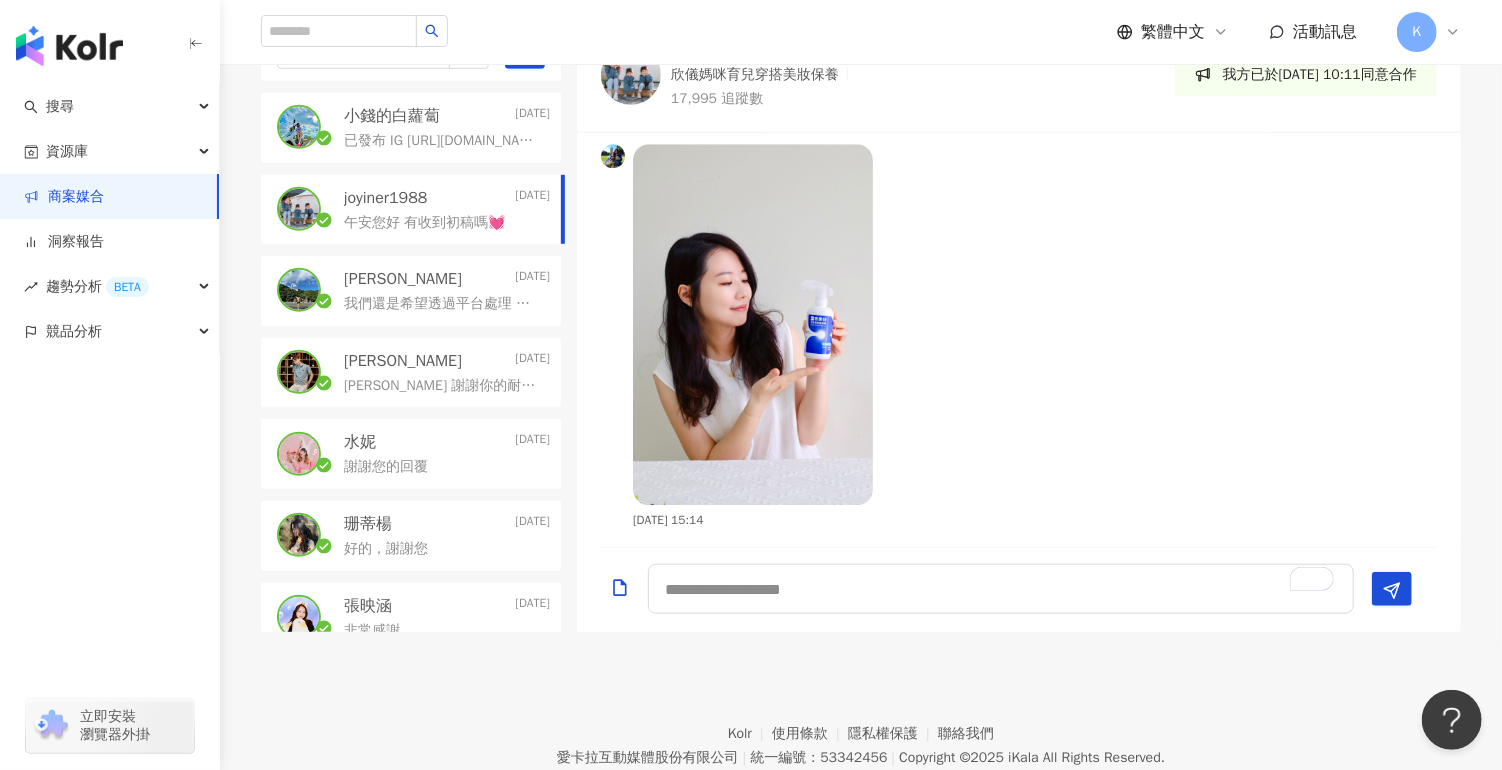scroll, scrollTop: 3081, scrollLeft: 0, axis: vertical 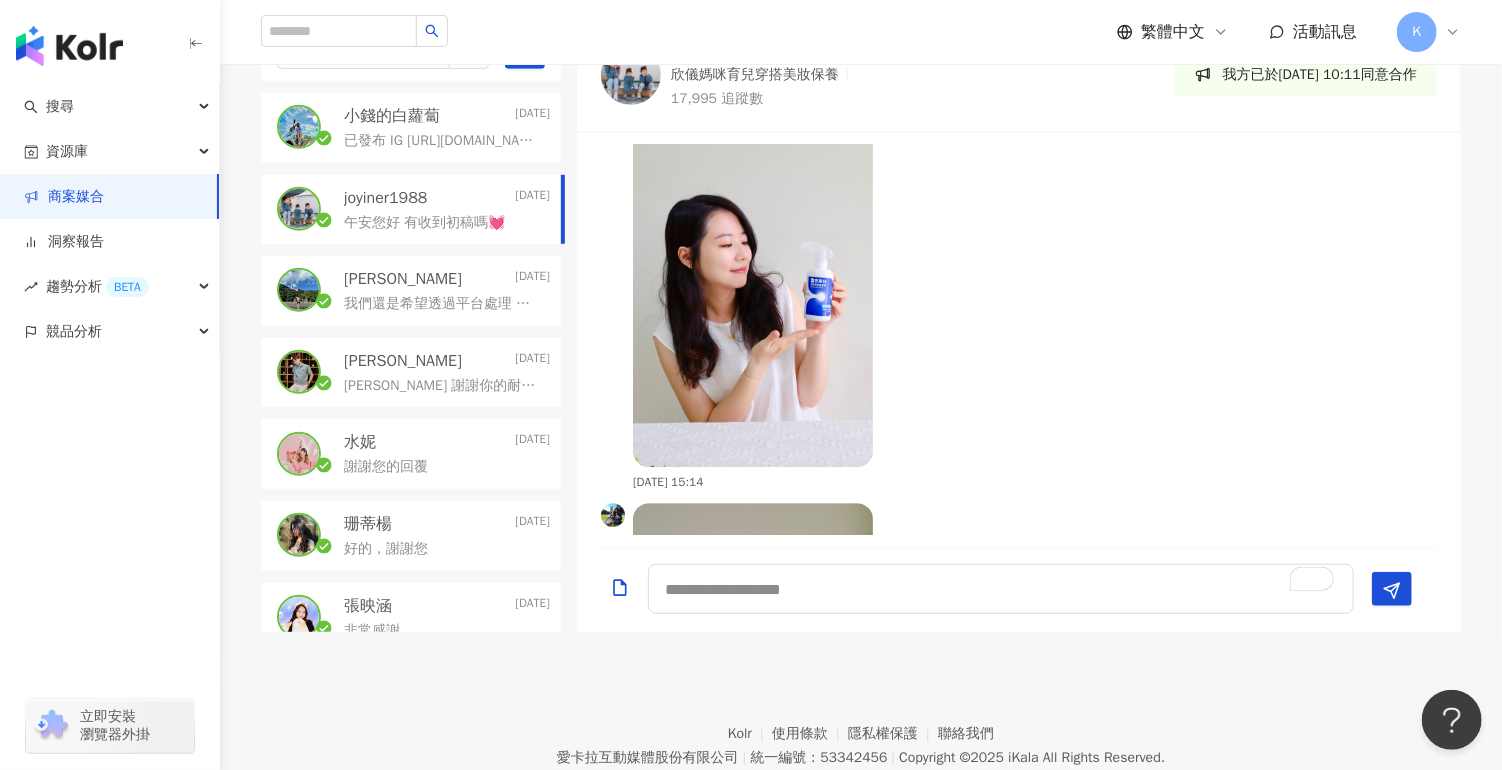 click at bounding box center [753, 286] 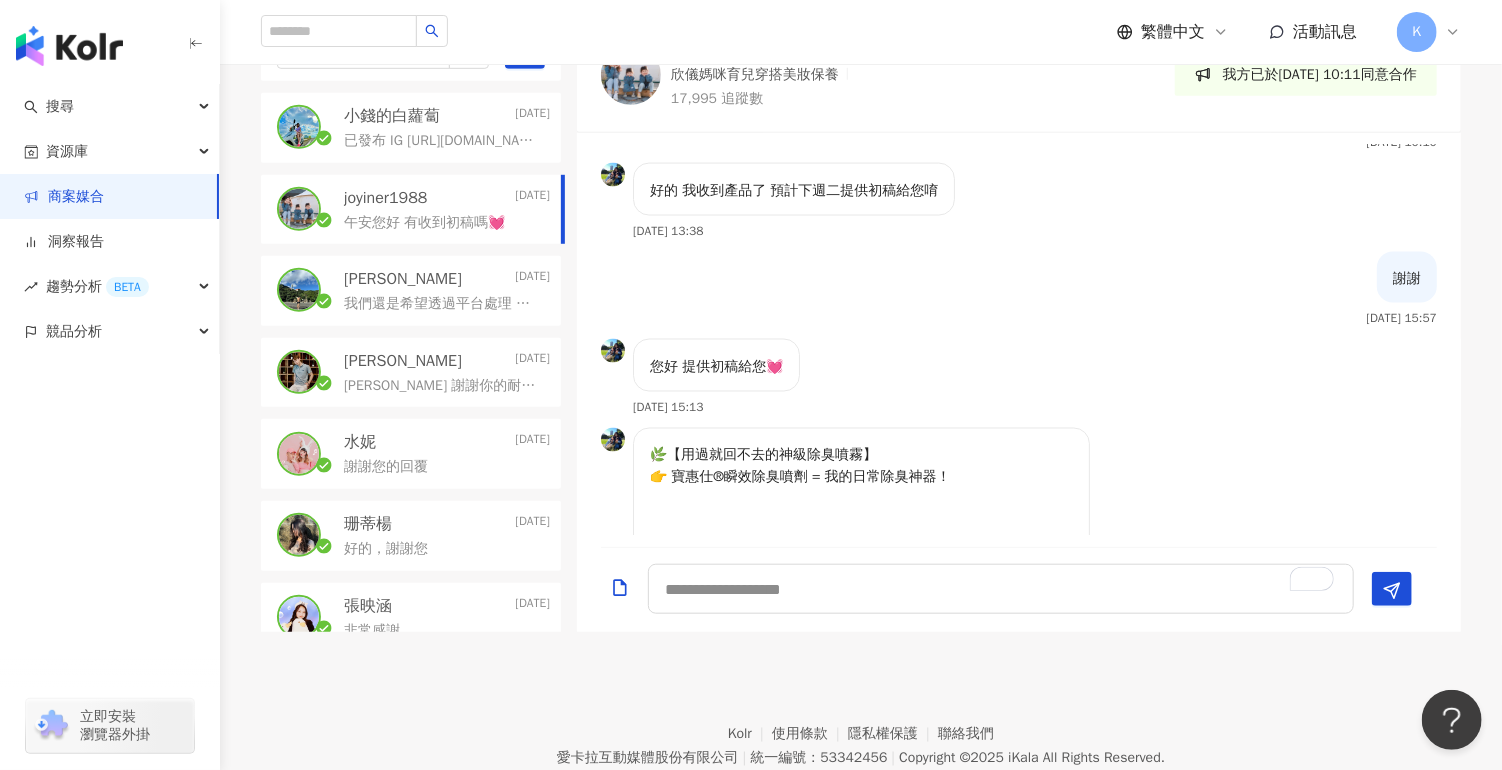 scroll, scrollTop: 1664, scrollLeft: 0, axis: vertical 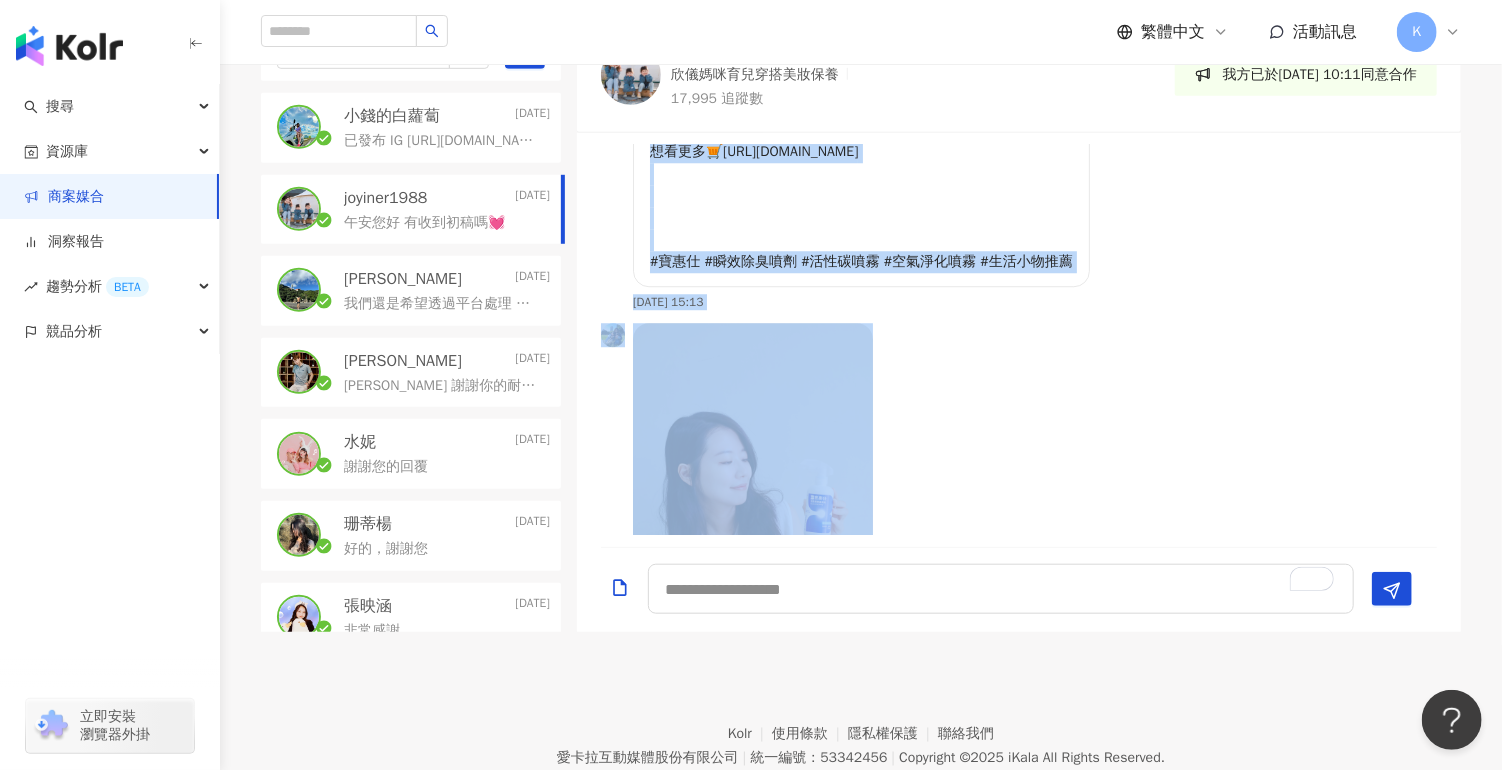 drag, startPoint x: 656, startPoint y: 462, endPoint x: 1078, endPoint y: 268, distance: 464.45667 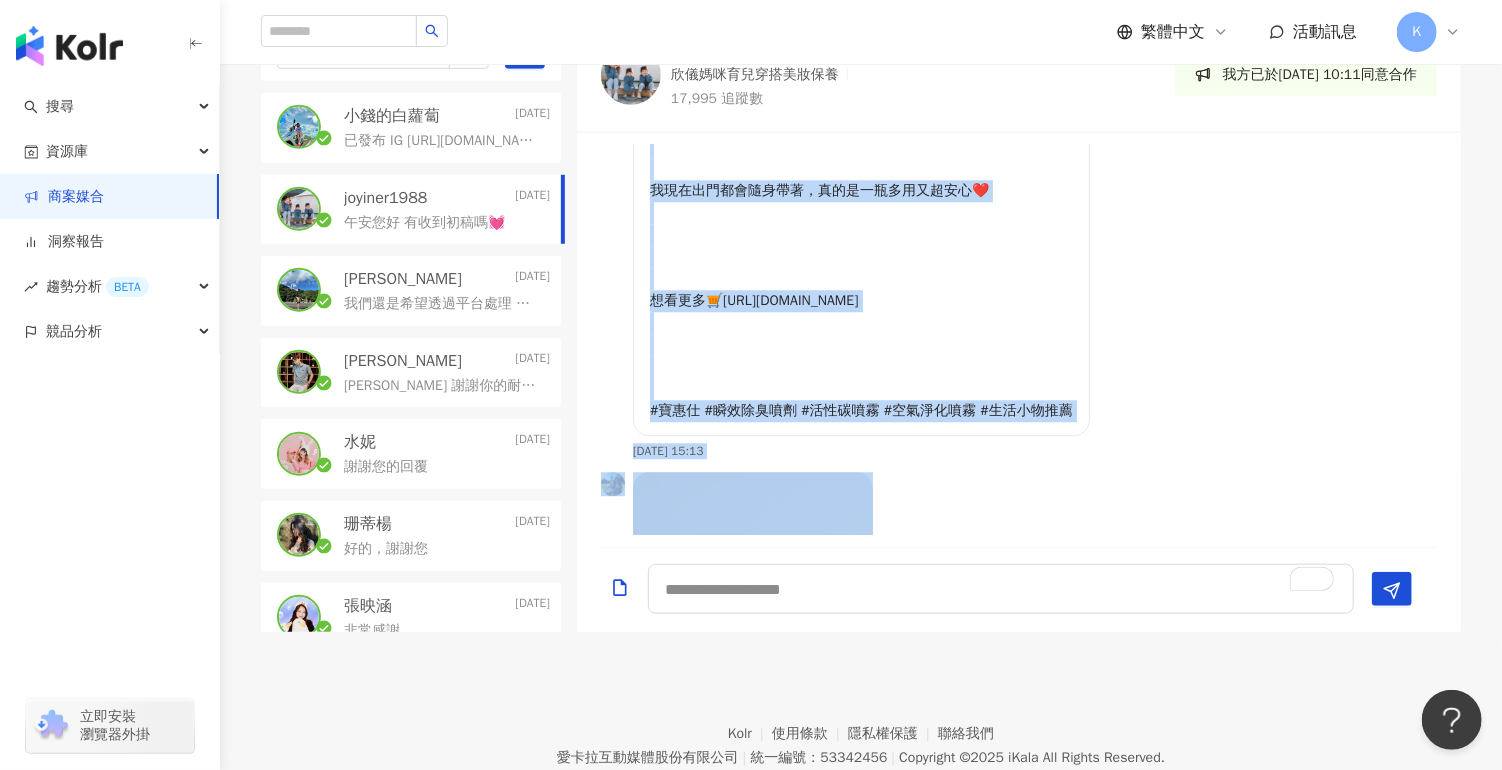 copy on "🌿【用過就回不去的神級除臭噴霧】
👉 寶惠仕®瞬效除臭噴劑 = 我的日常除臭神器！
不是普通酒精噴霧，而是加入「醫療等級活性碳」的黑科技✨
✔️ 不是用香味蓋臭味
✔️ 是直接吸附+淨化，空氣變得超純淨、超清爽！
我自己超愛它的清新草本味🌱
不刺鼻、不濃烈，噴完只有「乾淨」這個感覺～
萬用到一個不行：
🧄 廚房油煙味
🚽 廁所異味
👟 鞋子、運動包、帽子悶味
🔥 吃完火鍋燒烤身上那股「食物味」
🧴 新裝潢、新車、菸味環境也都搞得定！
只要輕輕一噴，空氣瞬間更新，沒有殘留、沒有負擔💨
連運動後拿來噴鞋噴包，還帶一點涼感，太舒服了🥹
我現在出門都會隨身帶著，真的是一瓶多用又超安心❤️
想看更多🛒[URL][DOMAIN_NAME]
#寶惠仕 #瞬效除臭噴劑 #活性碳噴霧 #空氣淨化噴霧 #生活小物推薦" 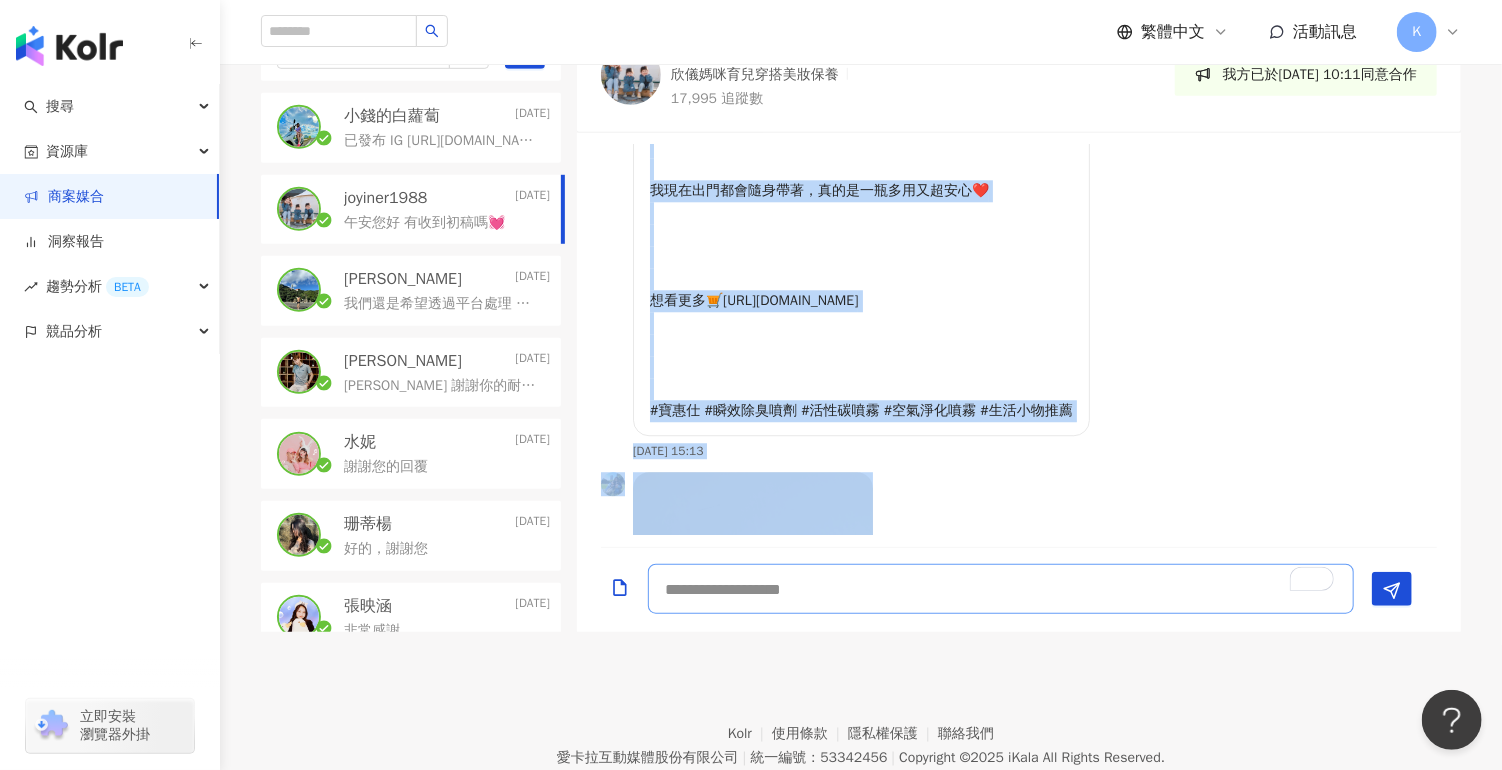 click at bounding box center (1001, 589) 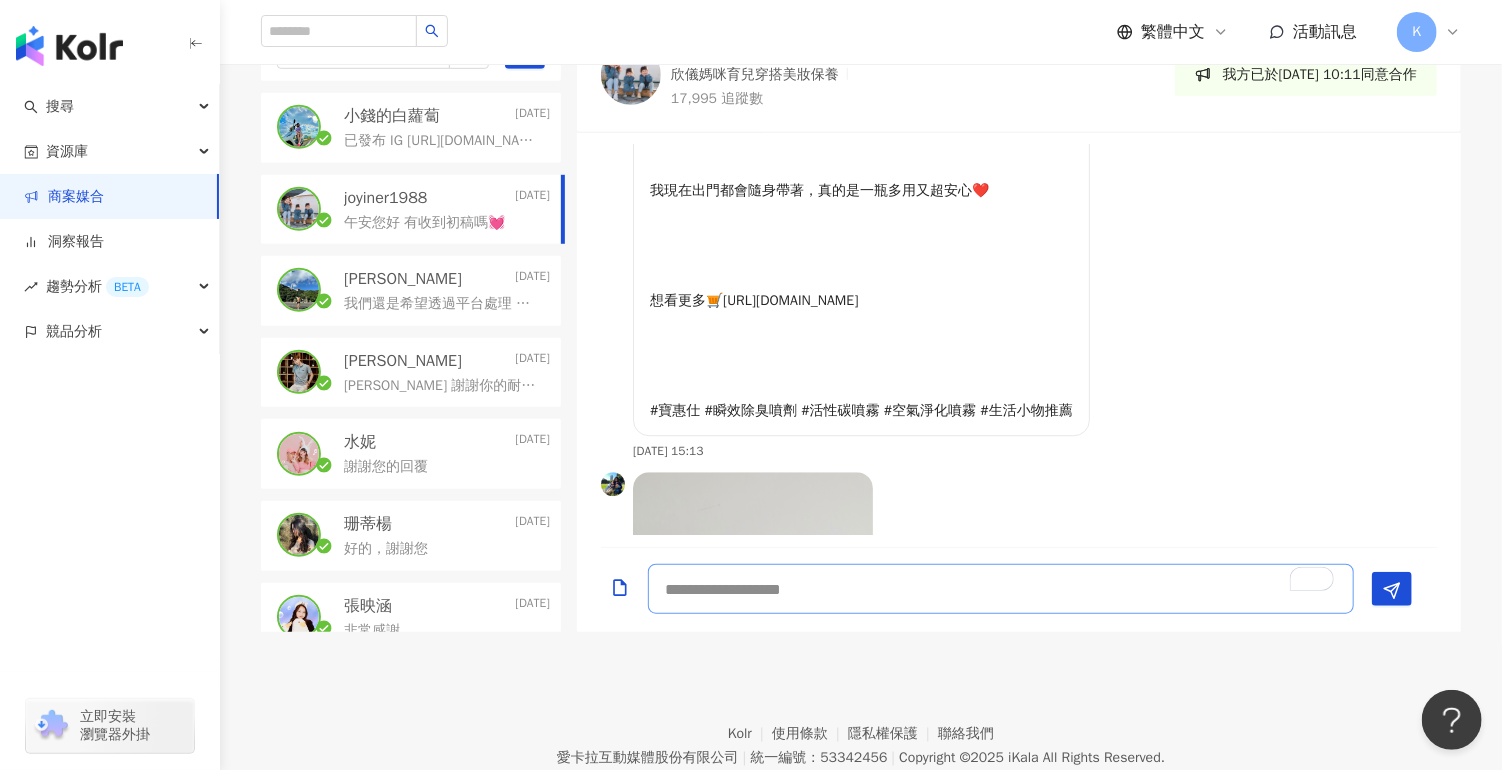 click at bounding box center (1001, 589) 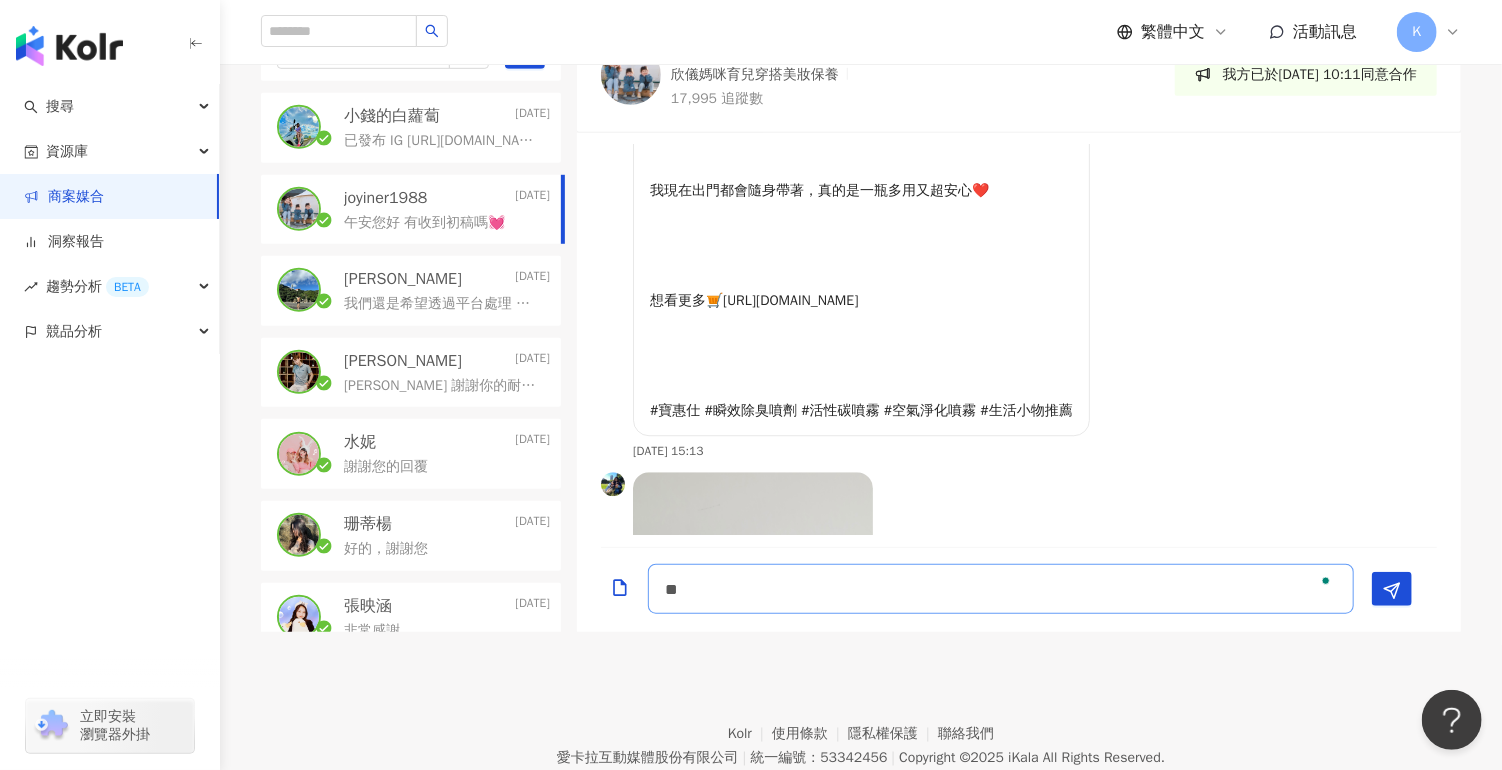 type on "*" 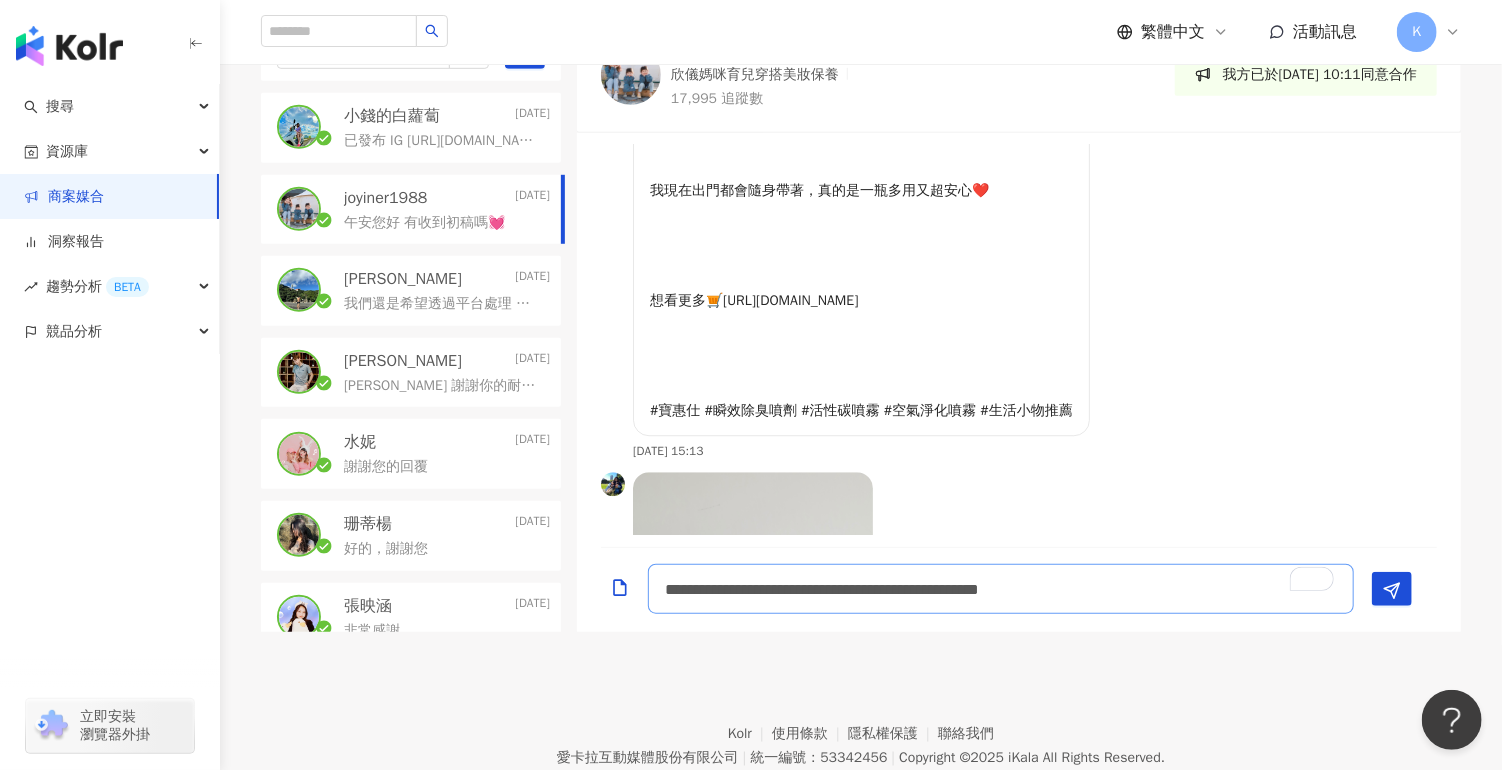 scroll, scrollTop: 1, scrollLeft: 0, axis: vertical 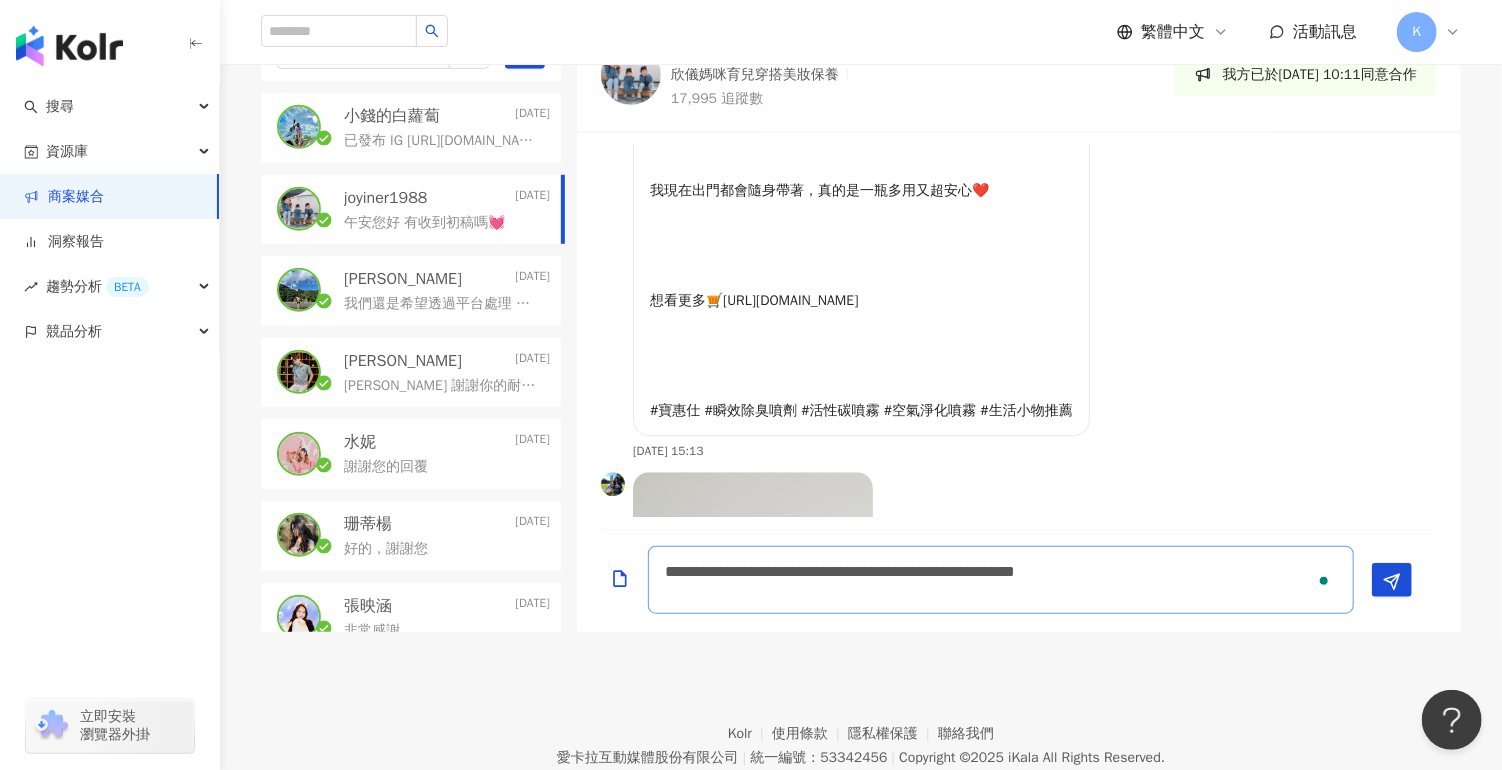 type on "**********" 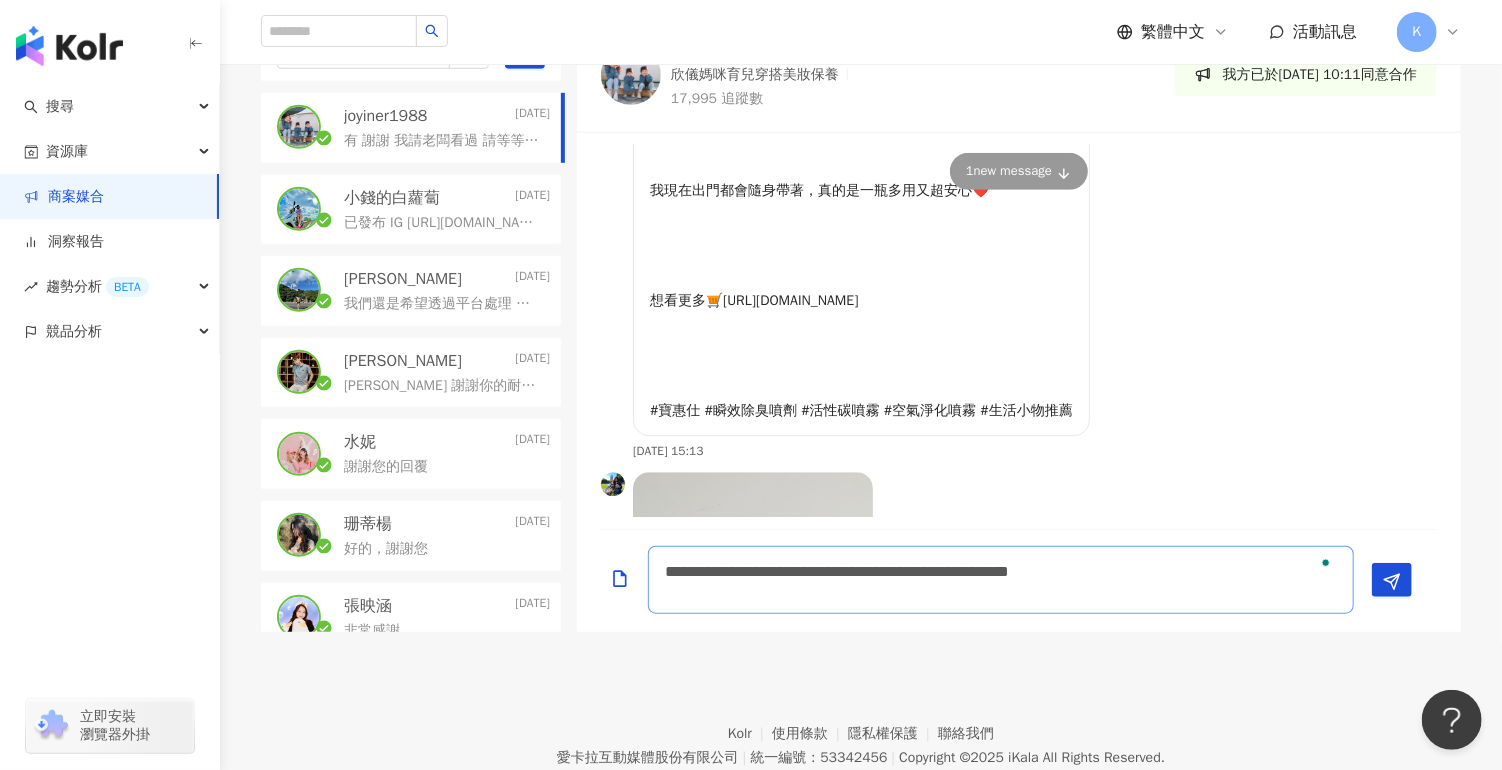 scroll, scrollTop: 0, scrollLeft: 0, axis: both 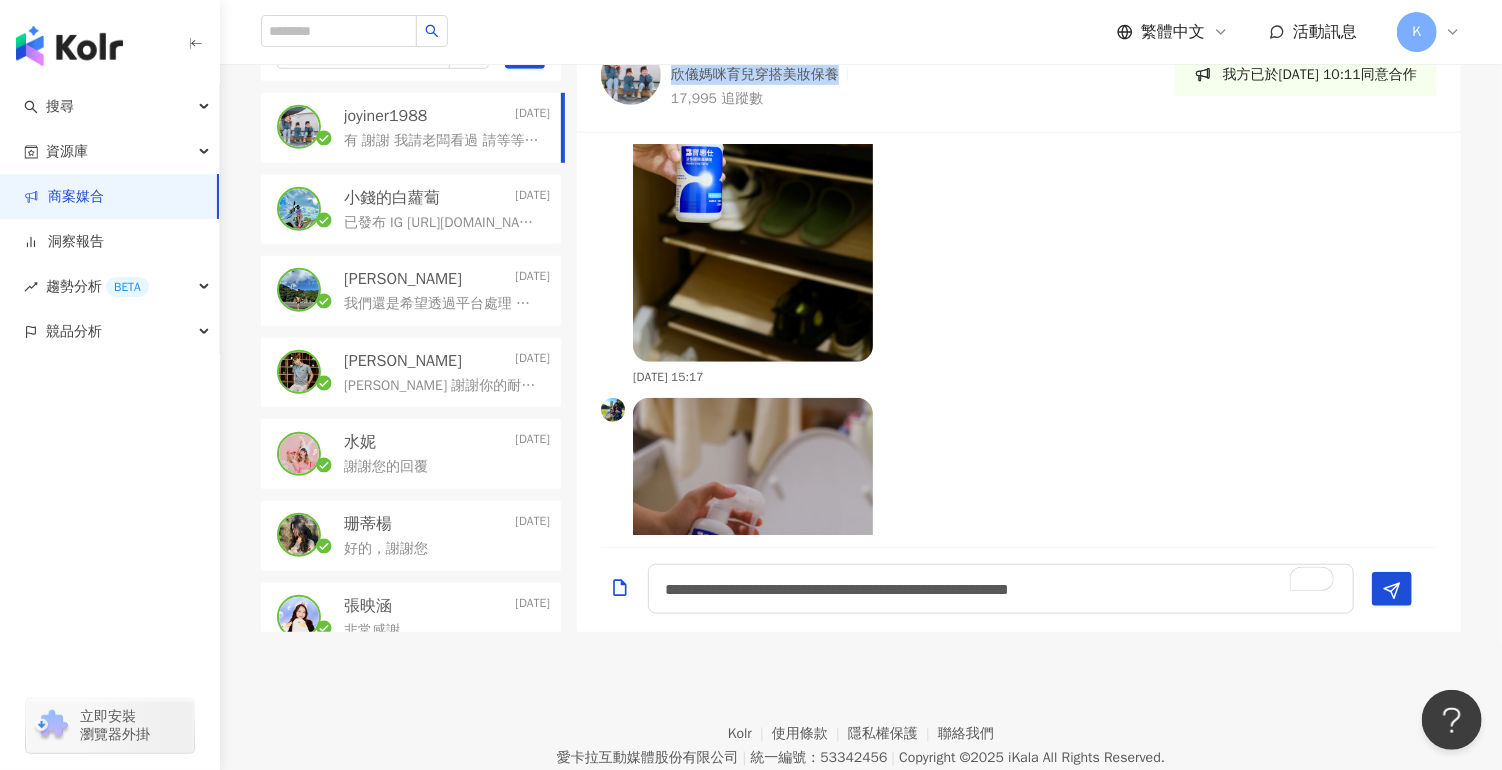 drag, startPoint x: 857, startPoint y: 76, endPoint x: 675, endPoint y: 80, distance: 182.04395 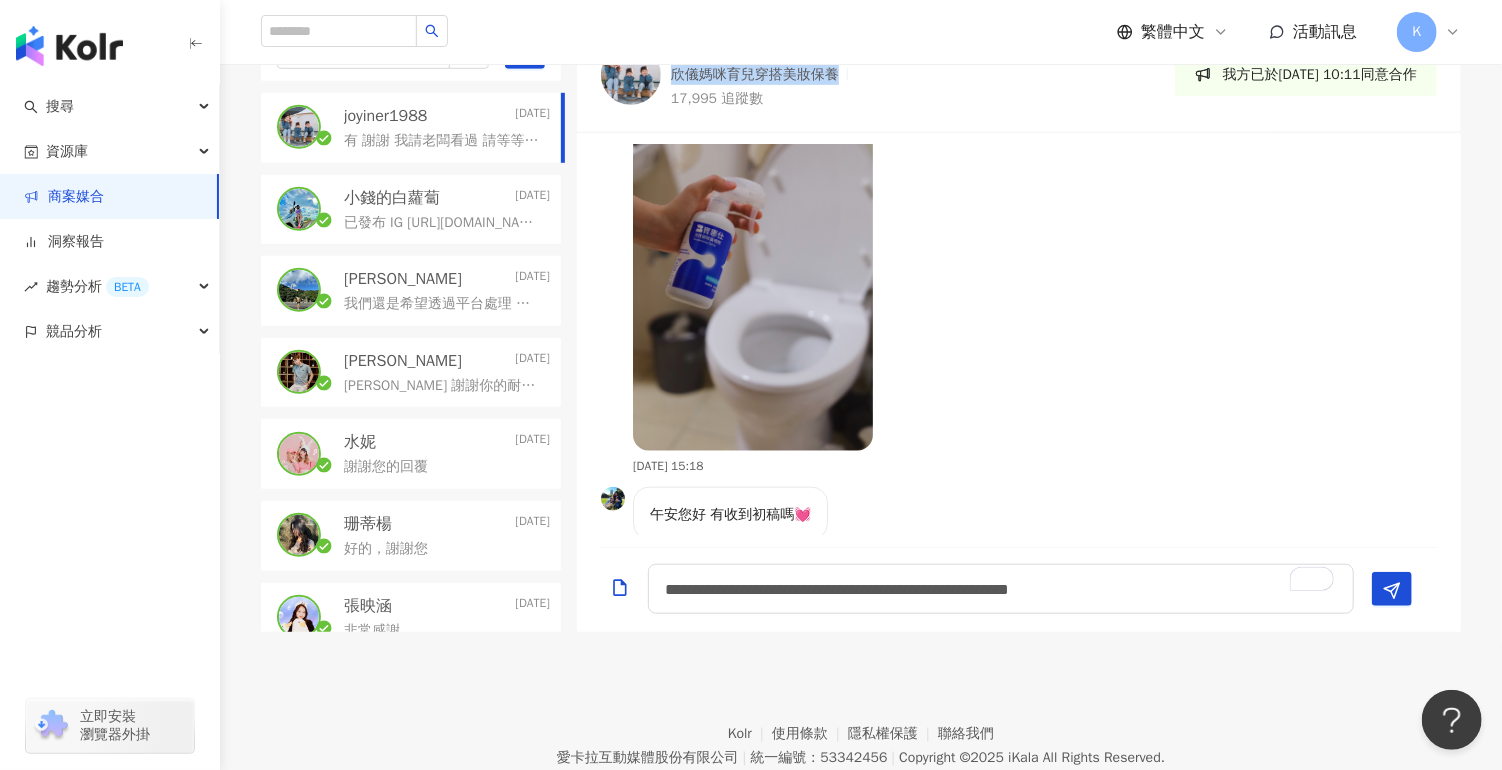 scroll, scrollTop: 5223, scrollLeft: 0, axis: vertical 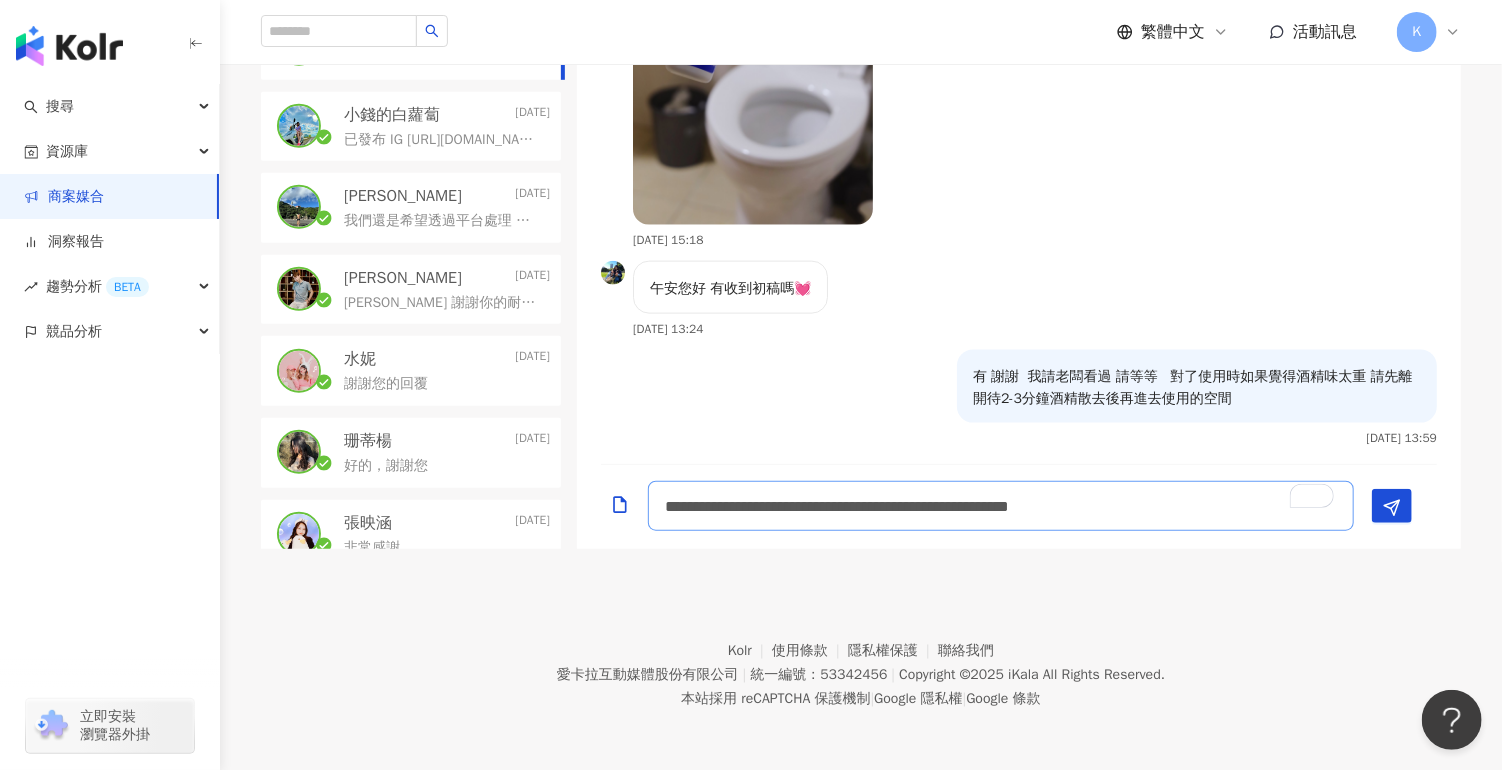 click on "**********" at bounding box center [1001, 506] 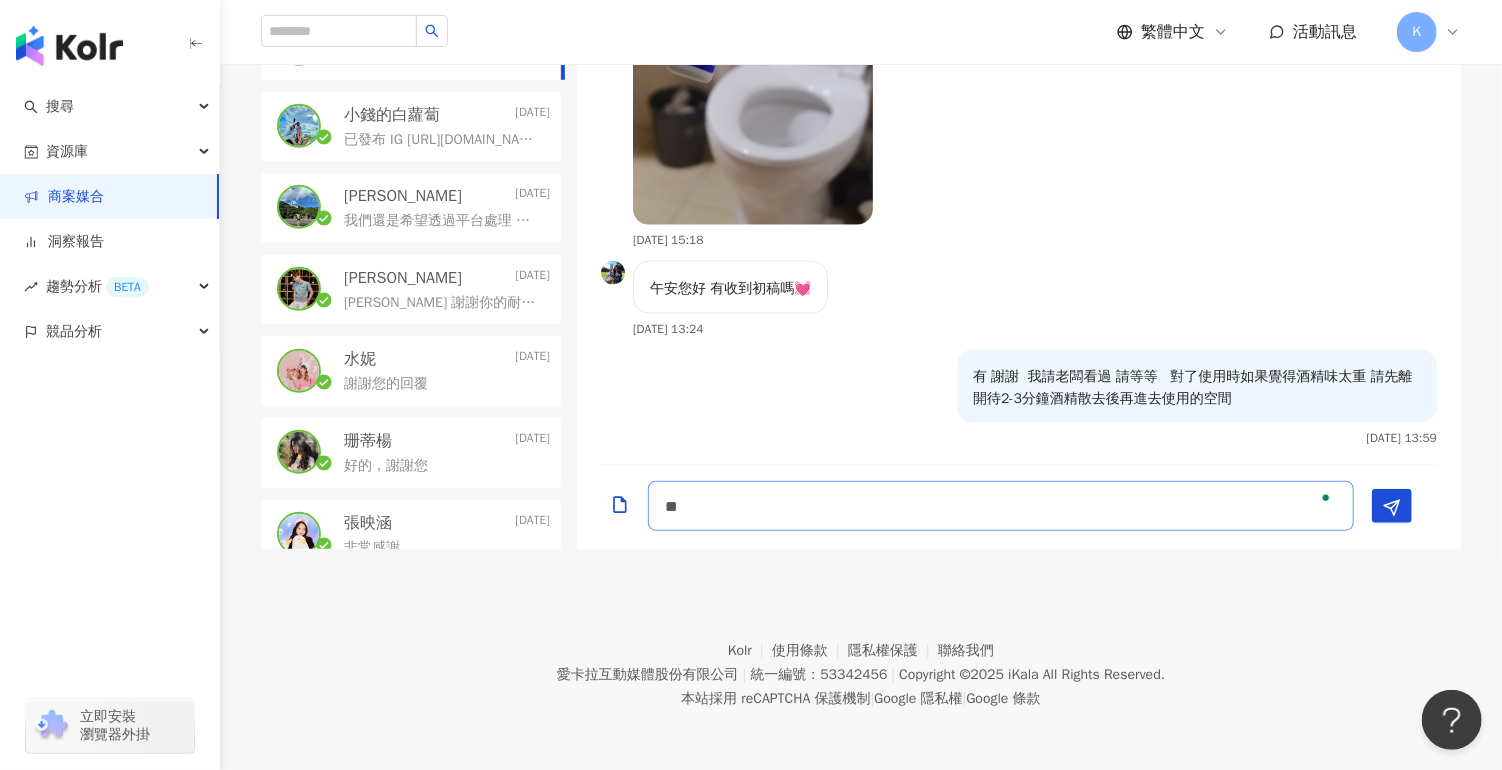 type on "*" 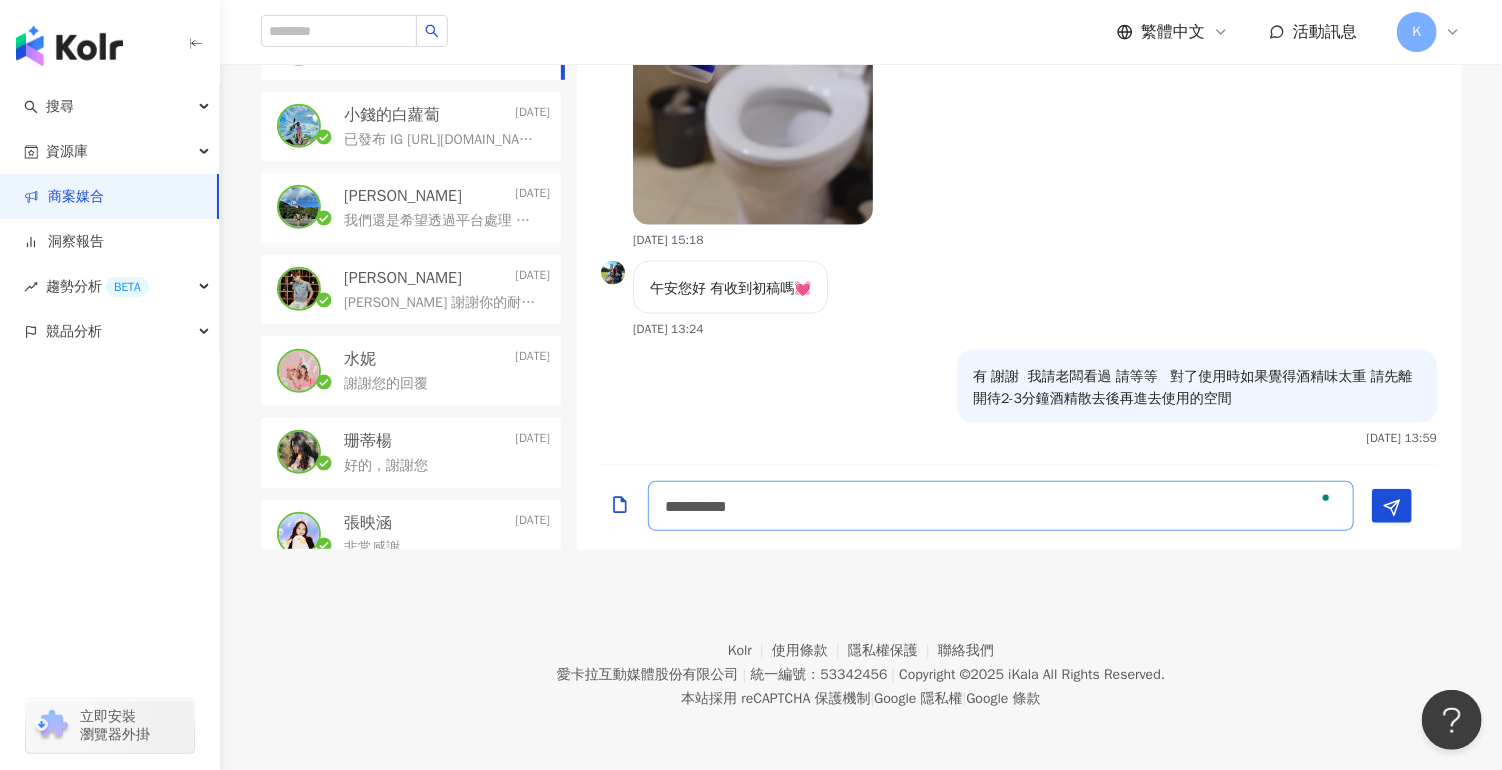 type on "**********" 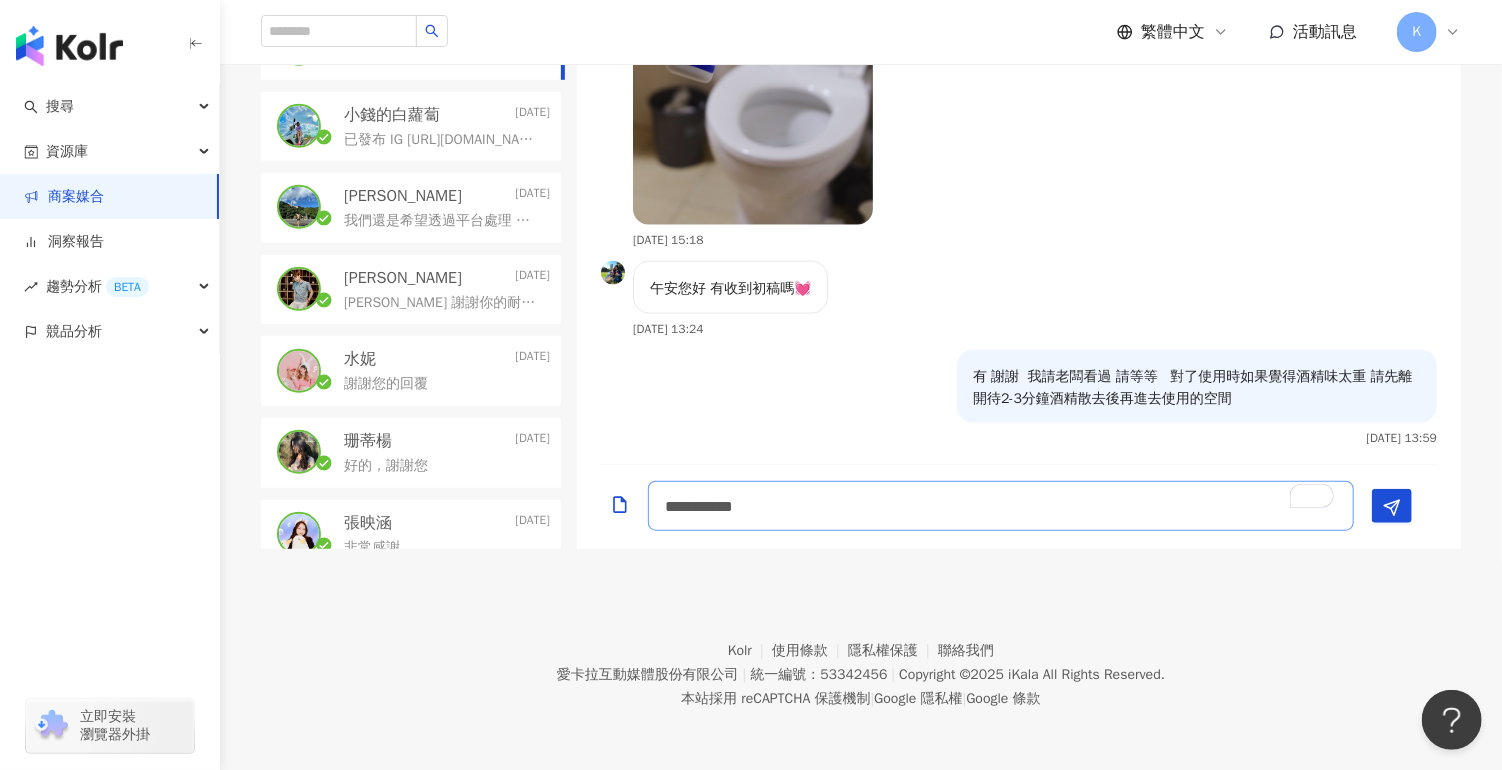 click on "**********" at bounding box center (1001, 506) 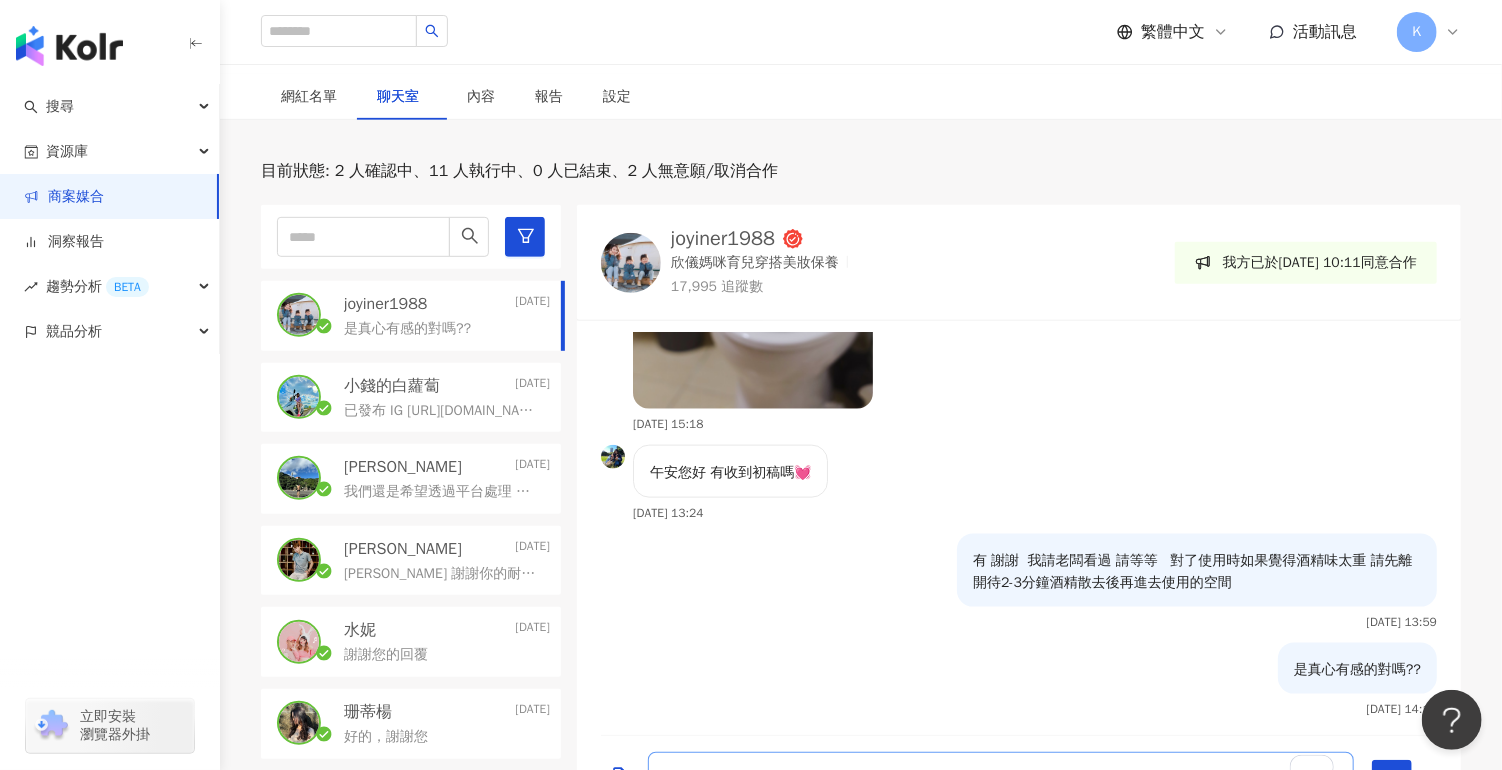 scroll, scrollTop: 409, scrollLeft: 0, axis: vertical 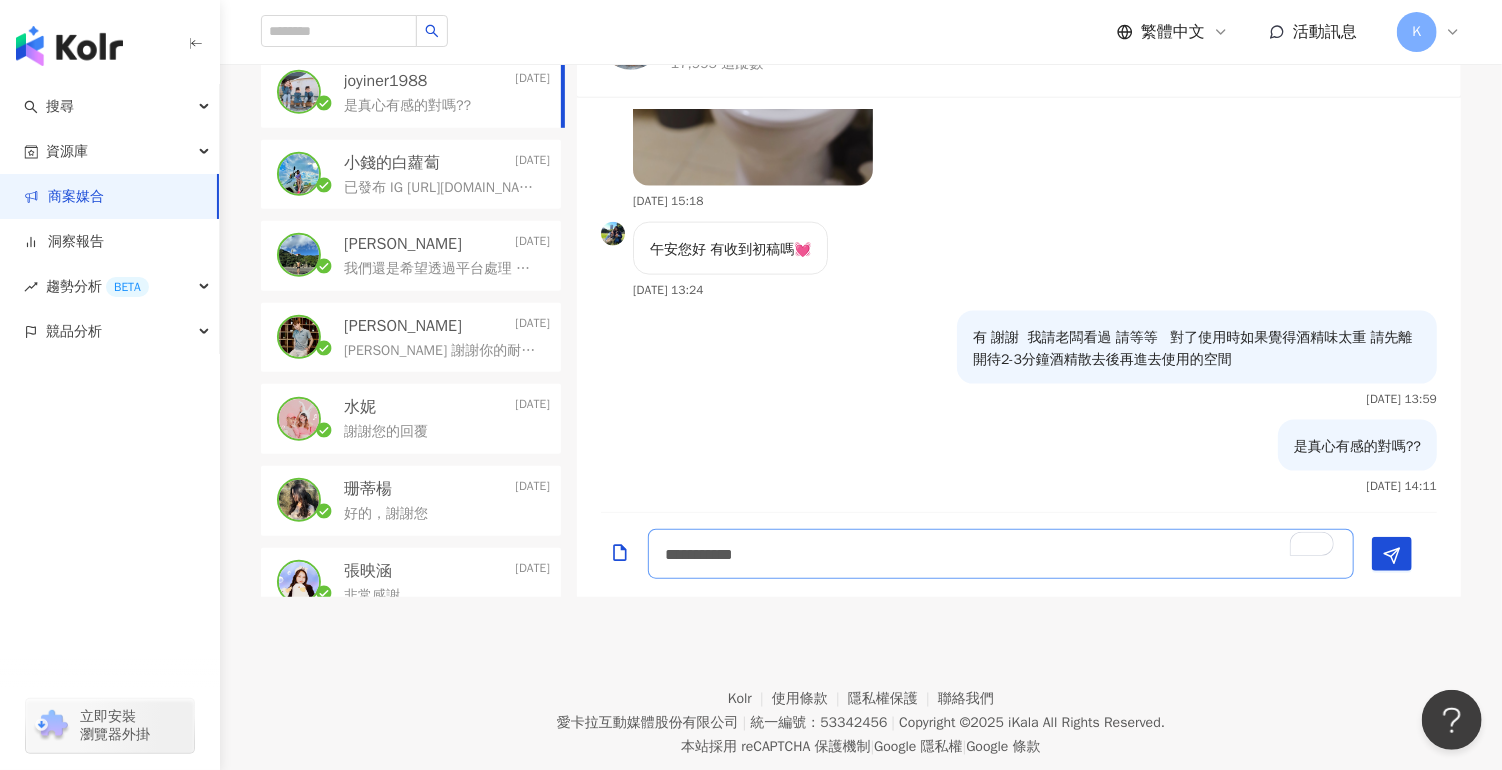 click on "**********" at bounding box center [1001, 554] 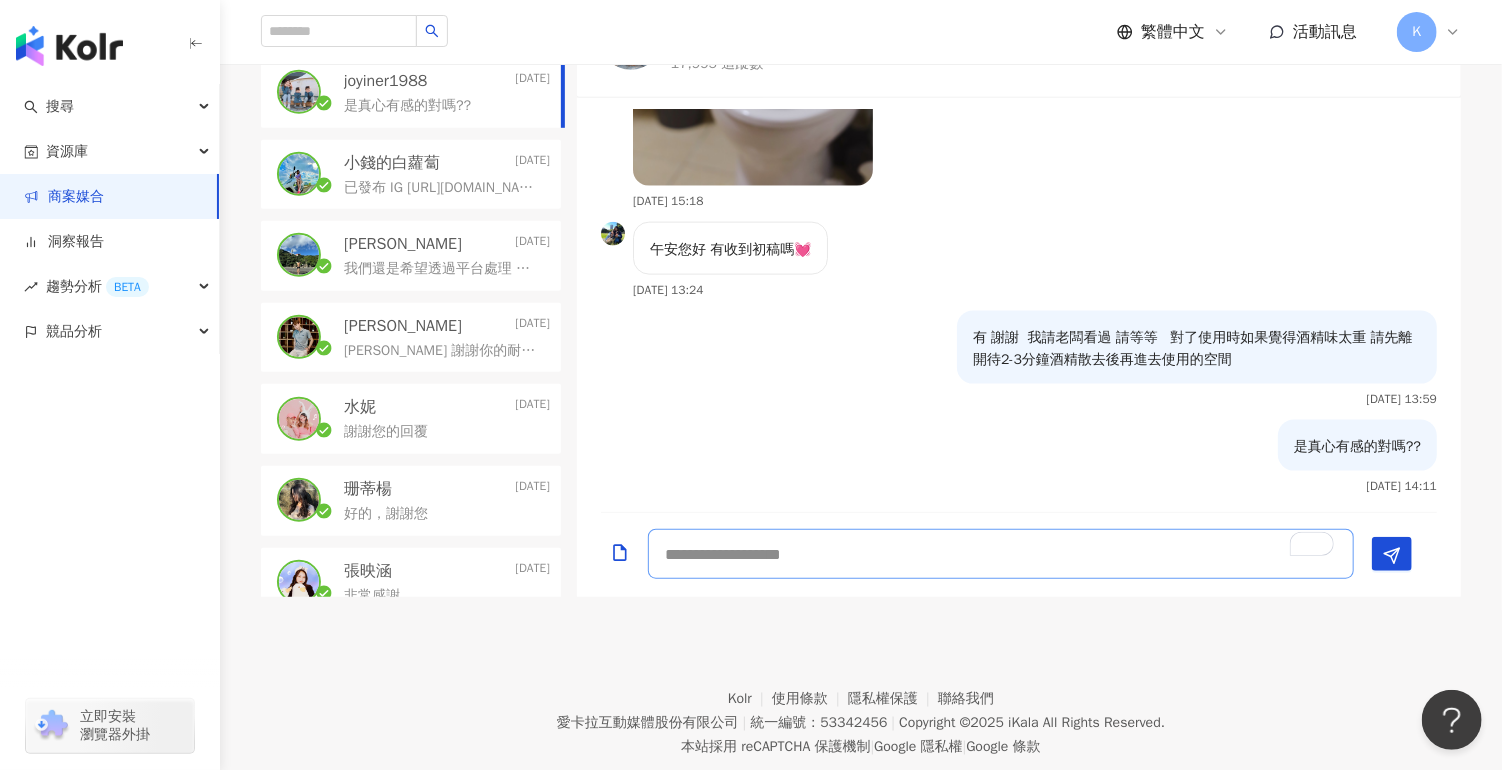 type on "*" 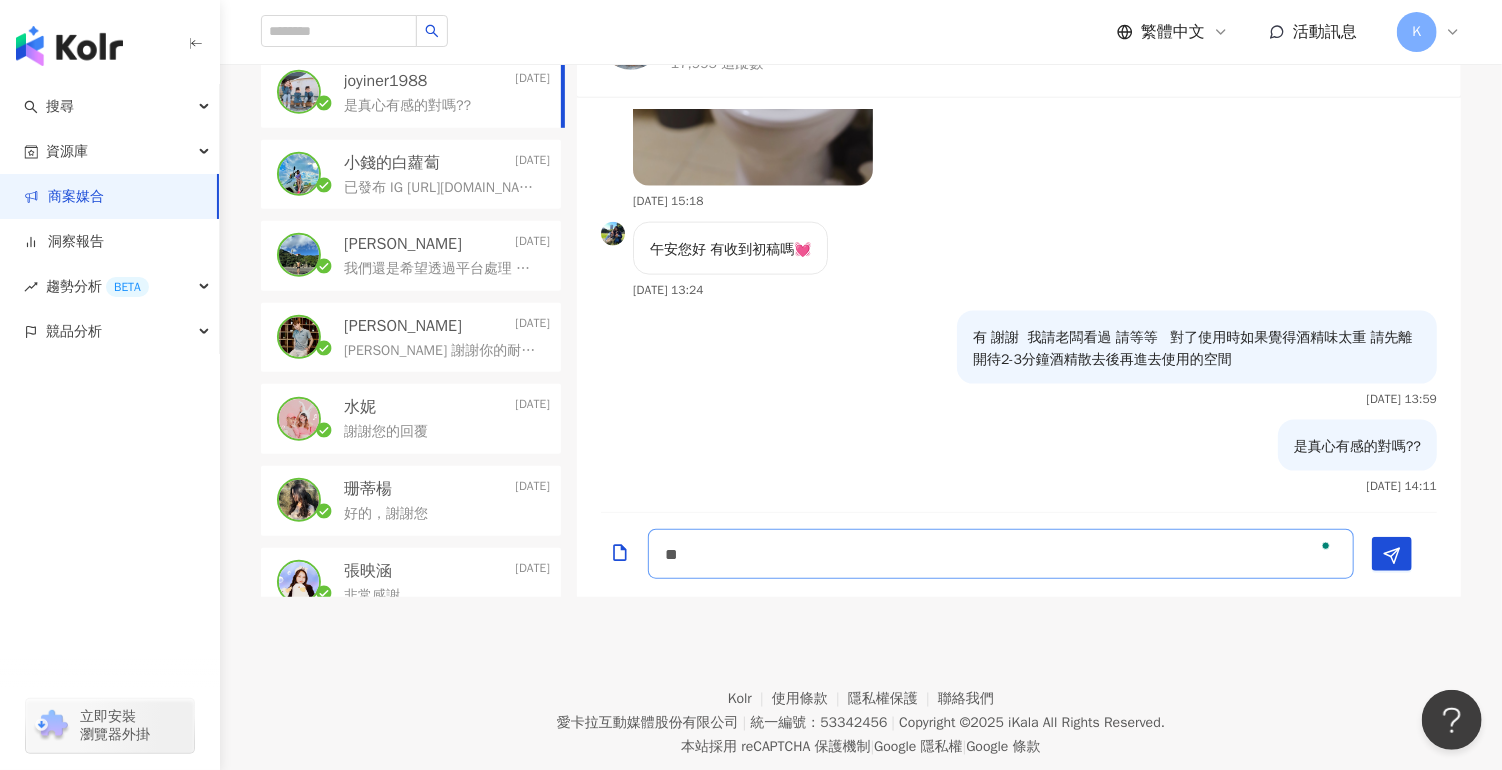 type on "*" 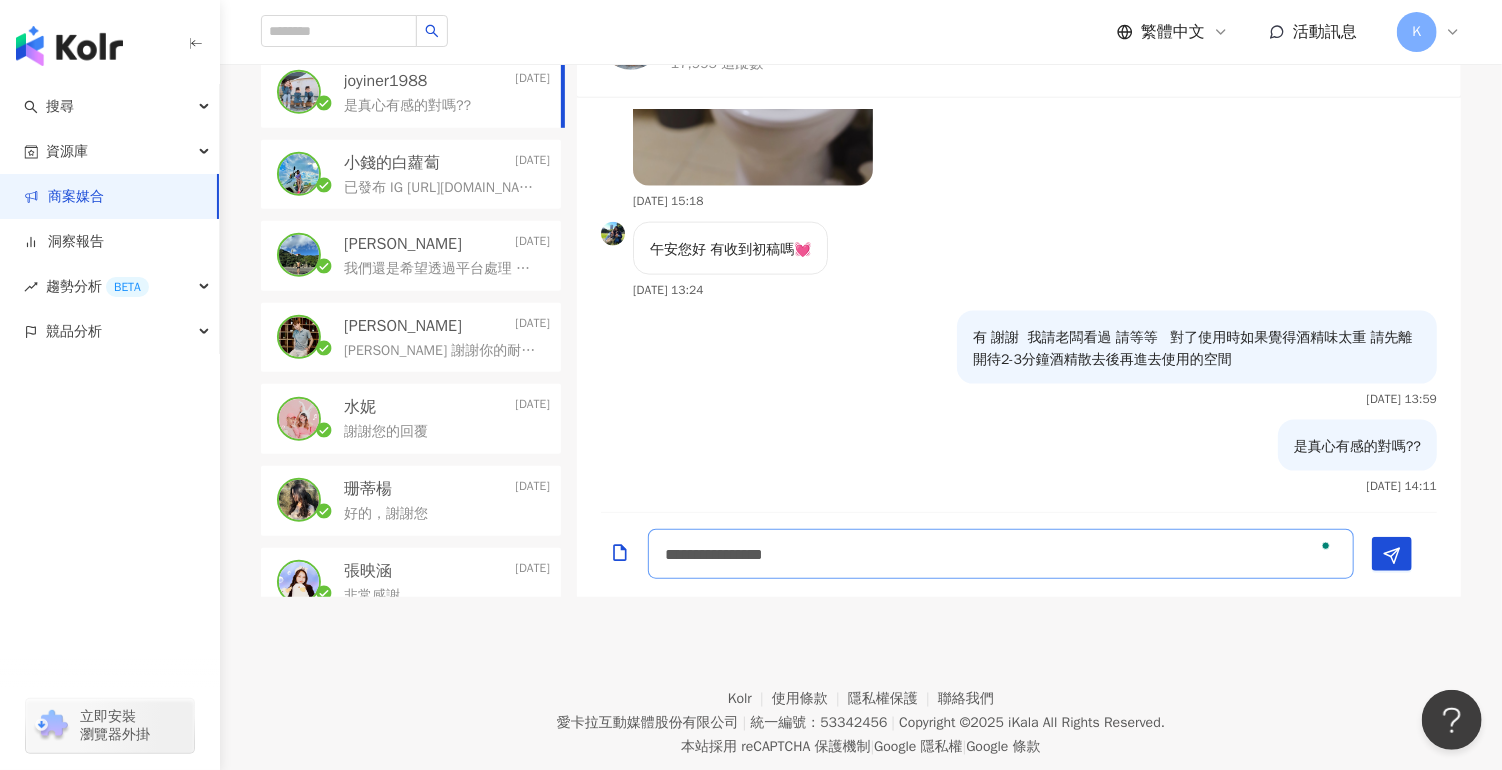 type on "**********" 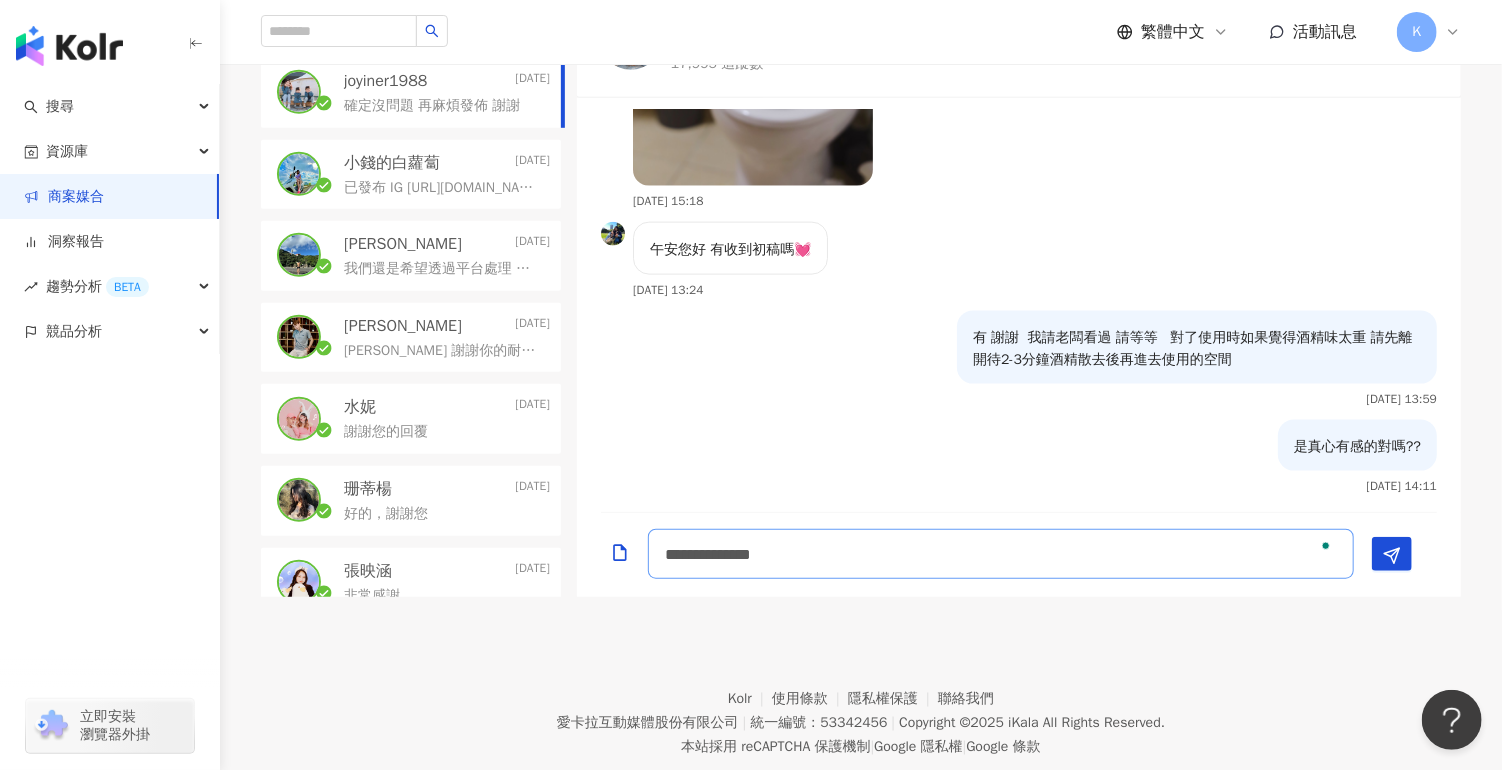 scroll, scrollTop: 5396, scrollLeft: 0, axis: vertical 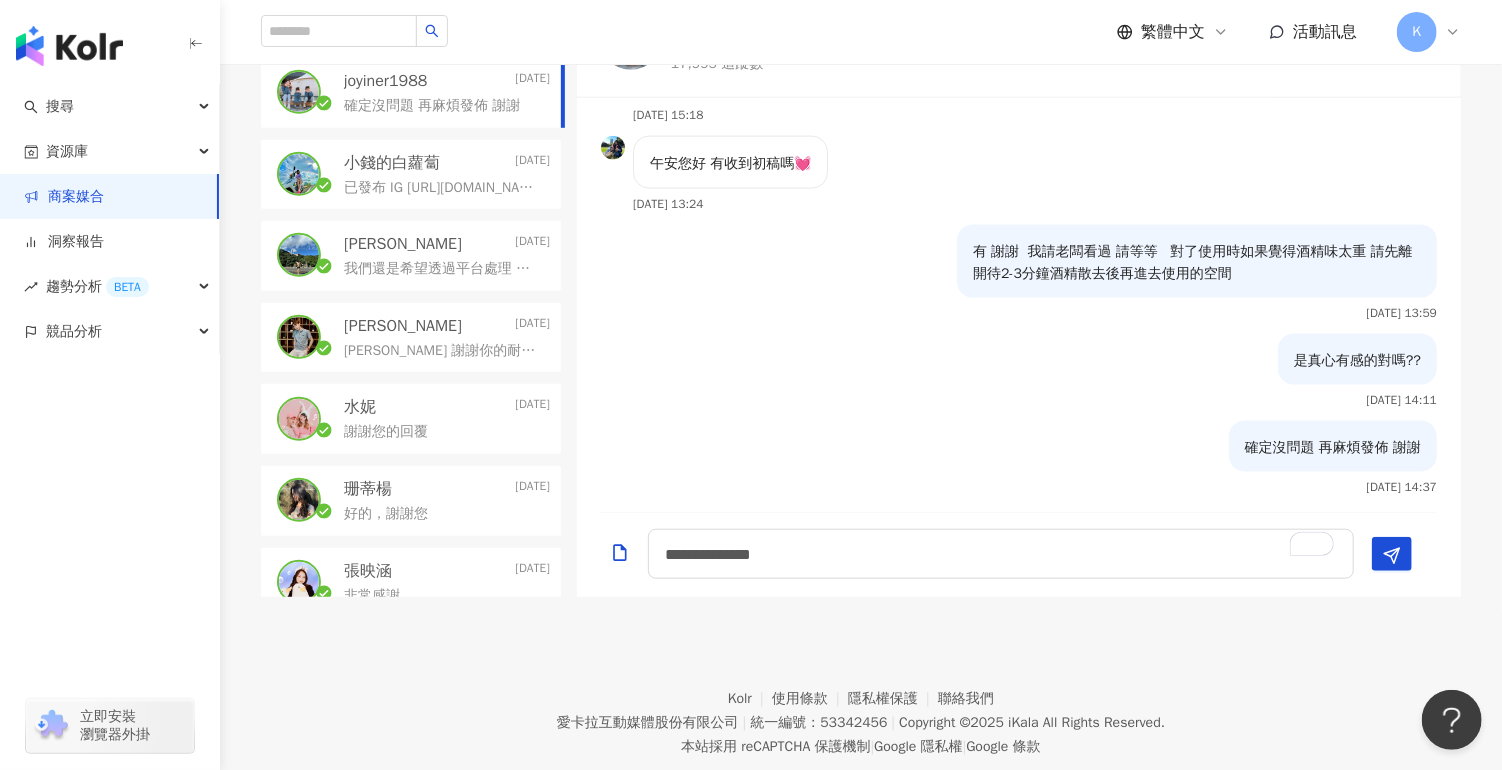 click on "已發布 IG [URL][DOMAIN_NAME]
FB
[URL][DOMAIN_NAME]" at bounding box center [443, 188] 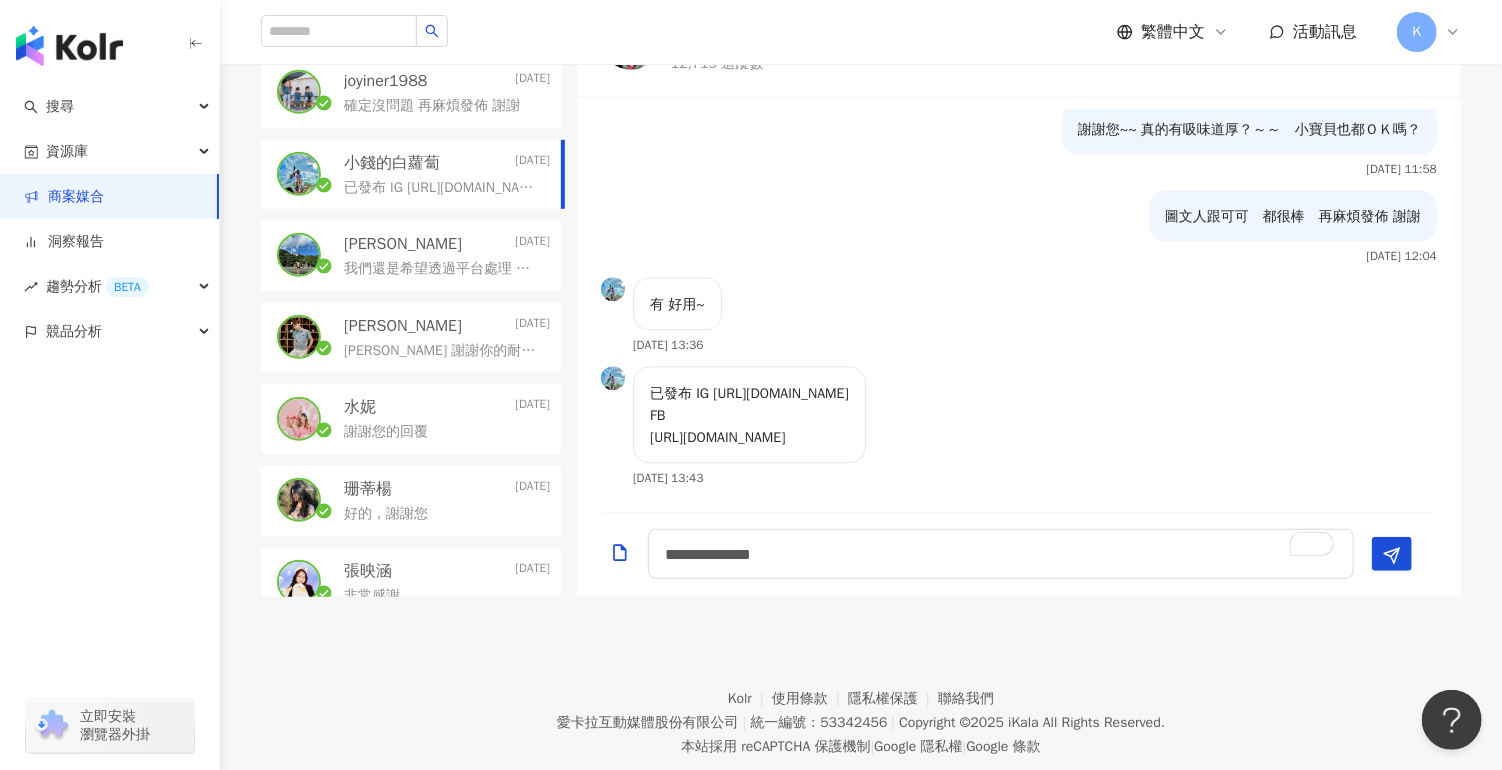 scroll, scrollTop: 2531, scrollLeft: 0, axis: vertical 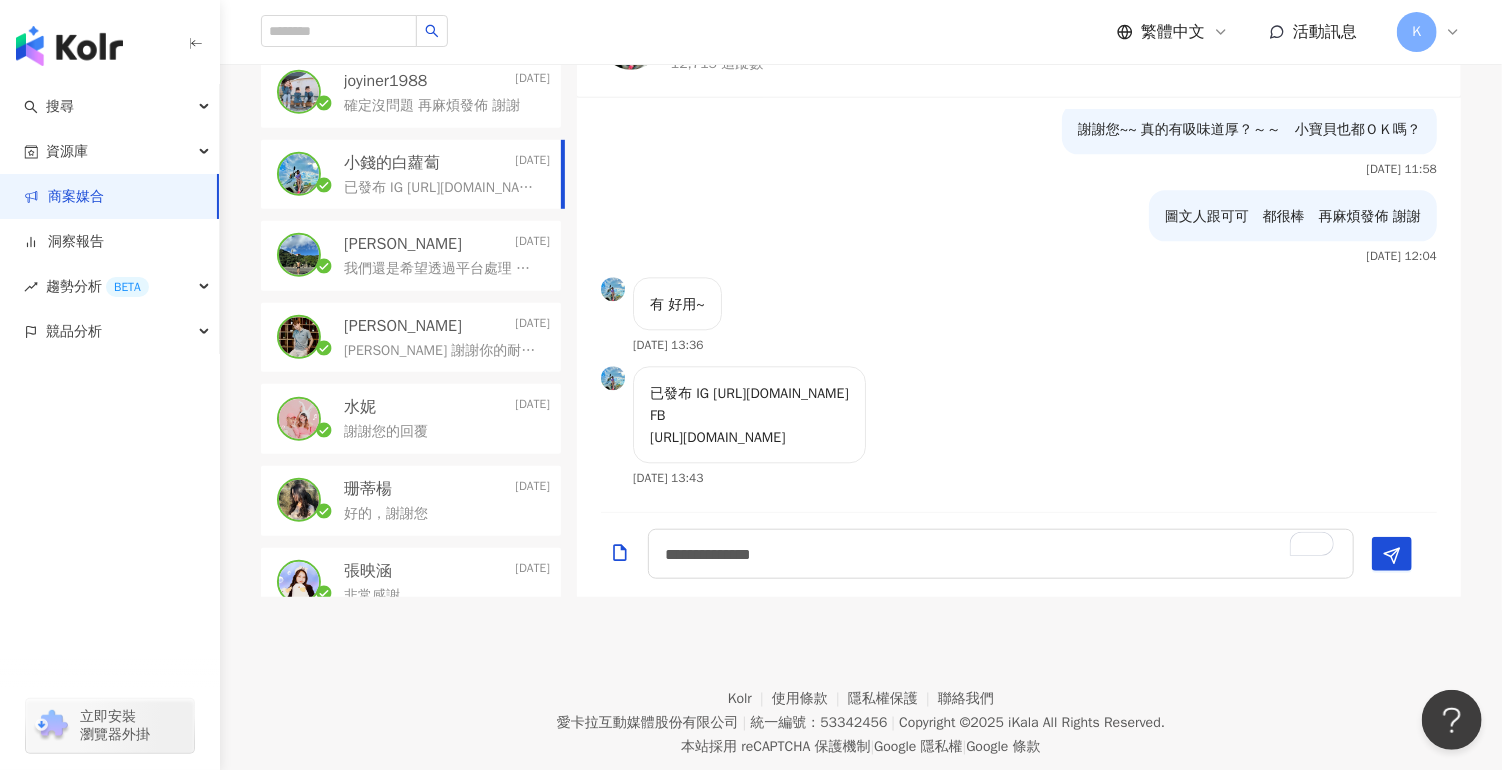 click on "已發布 IG [URL][DOMAIN_NAME]
FB
[URL][DOMAIN_NAME]" at bounding box center [749, 417] 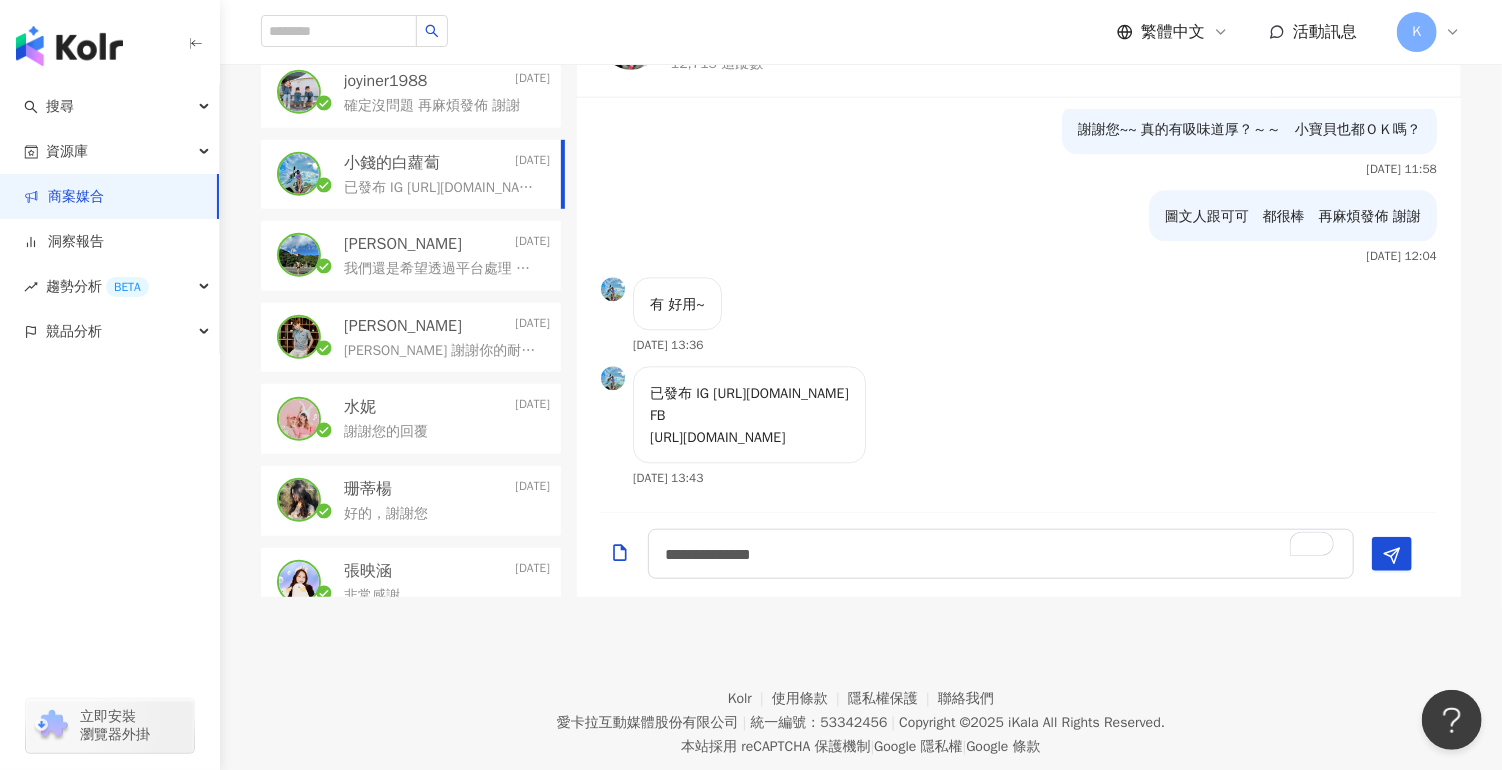 click on "有 好用~ [DATE] 13:36" at bounding box center (1019, 322) 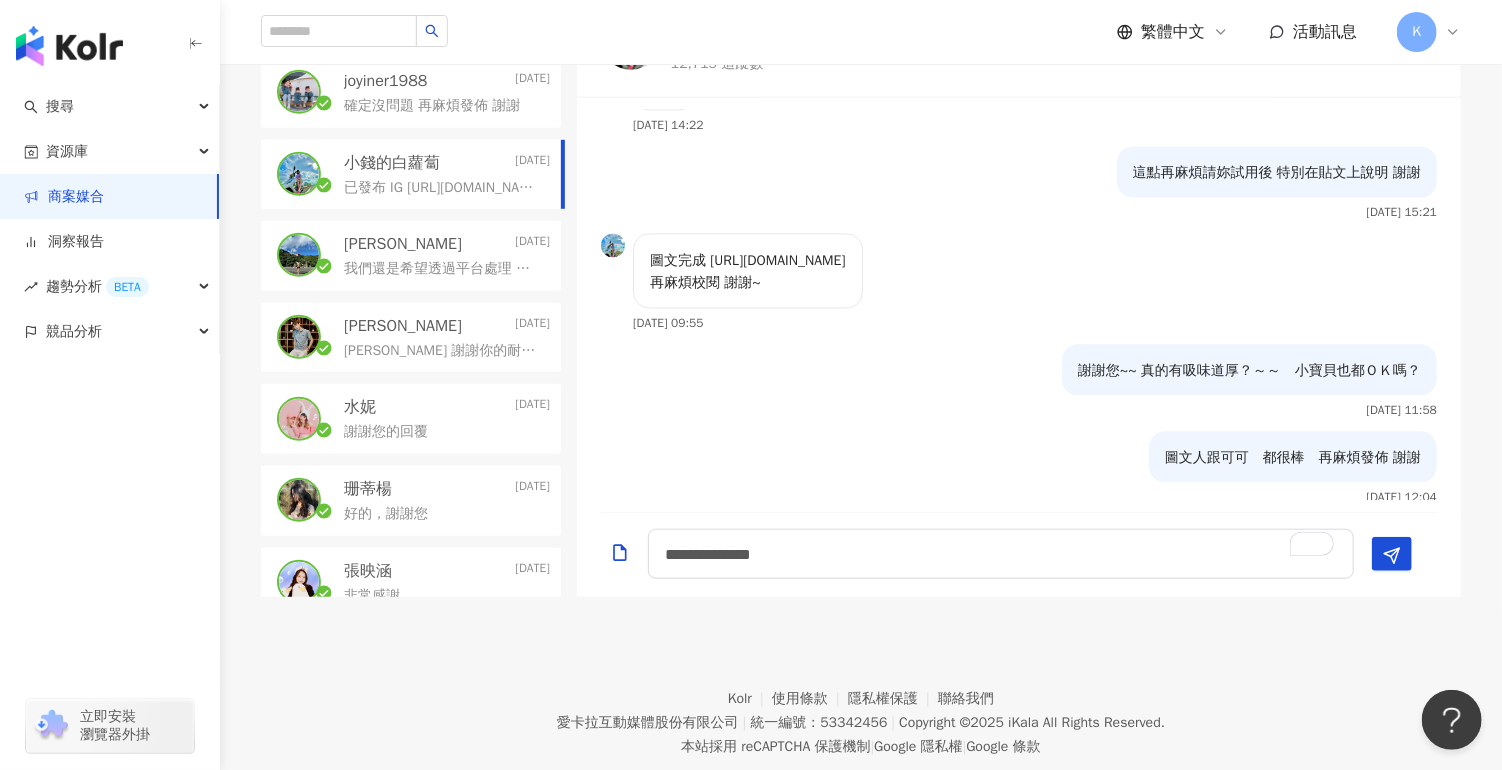 scroll, scrollTop: 2531, scrollLeft: 0, axis: vertical 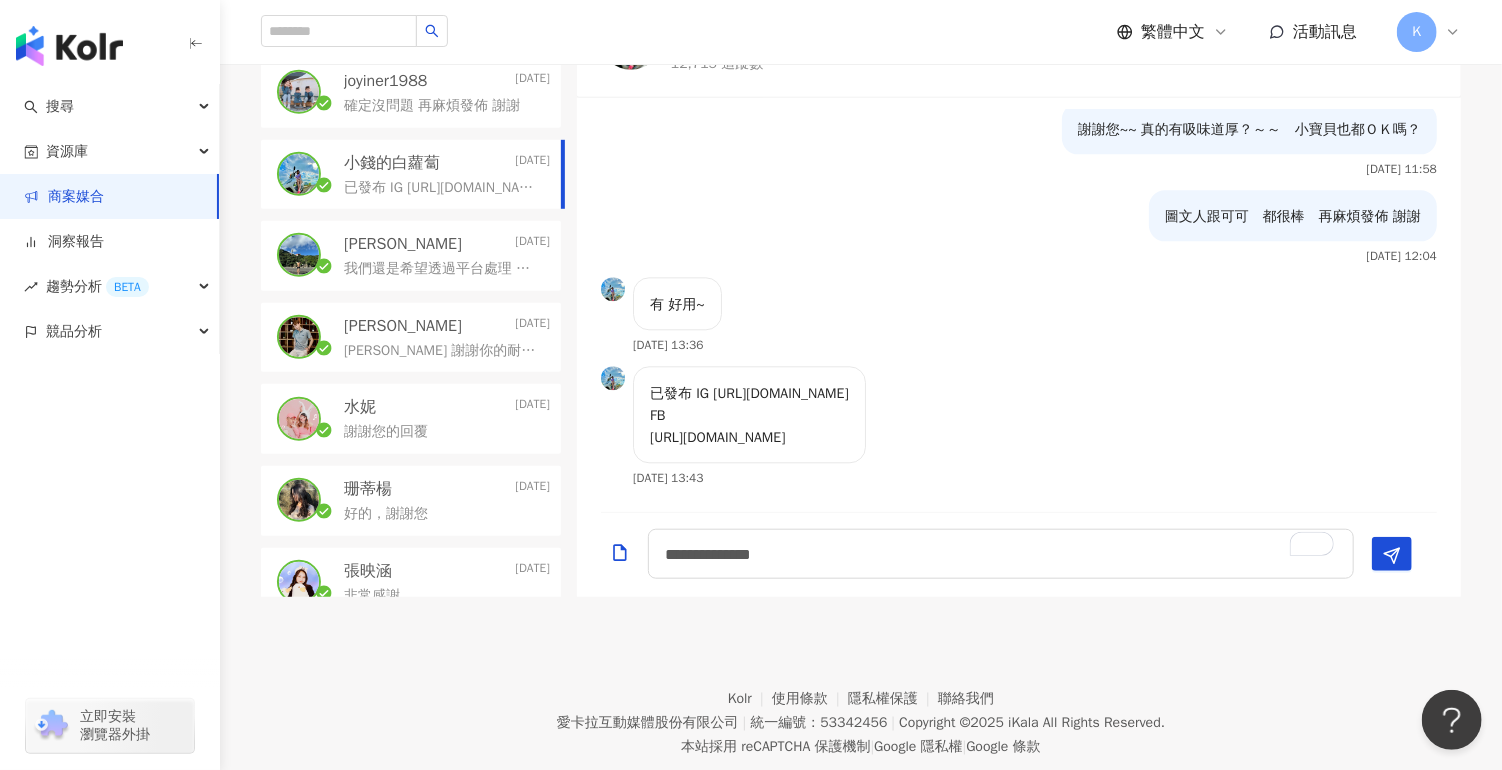drag, startPoint x: 653, startPoint y: 390, endPoint x: 1123, endPoint y: 444, distance: 473.09195 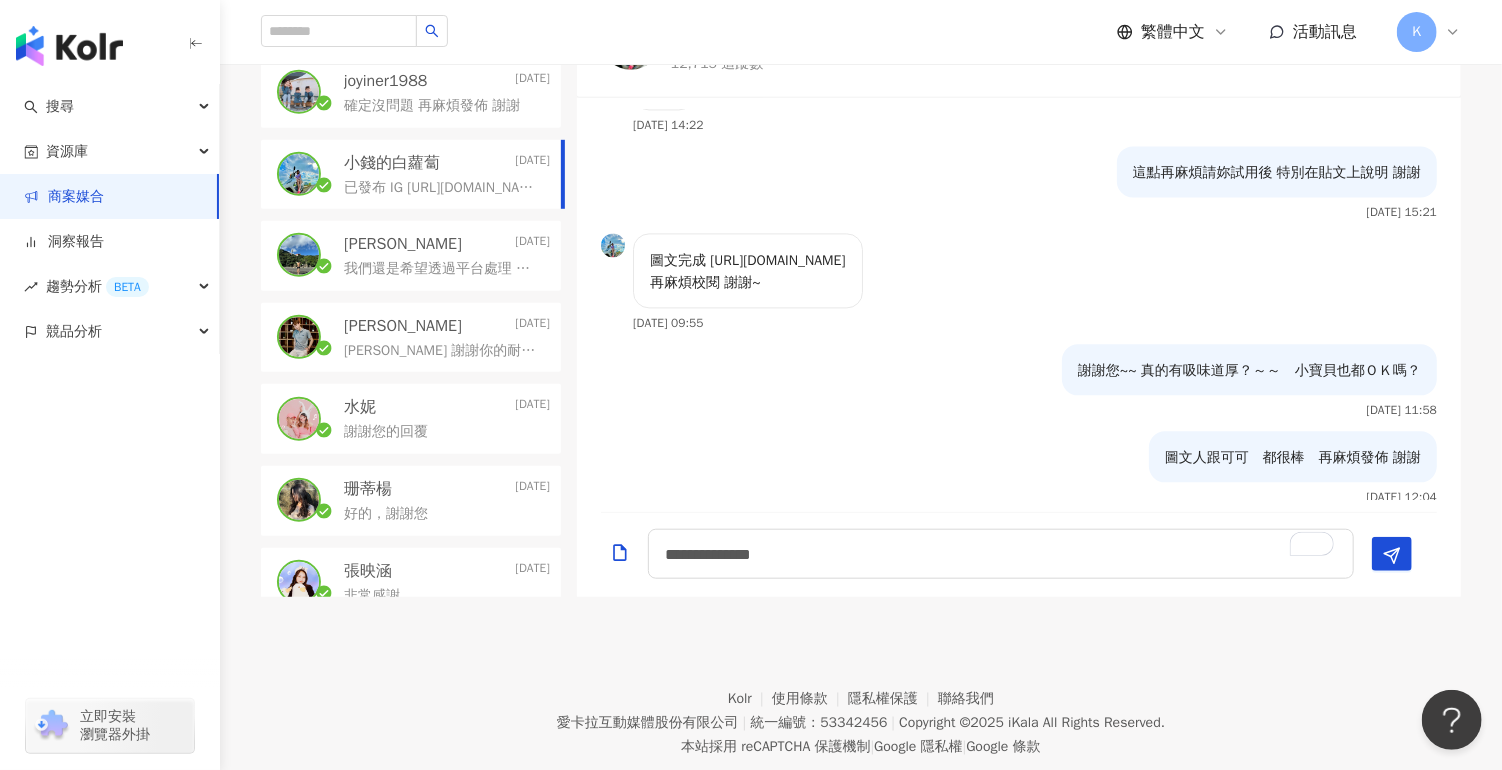 scroll, scrollTop: 2531, scrollLeft: 0, axis: vertical 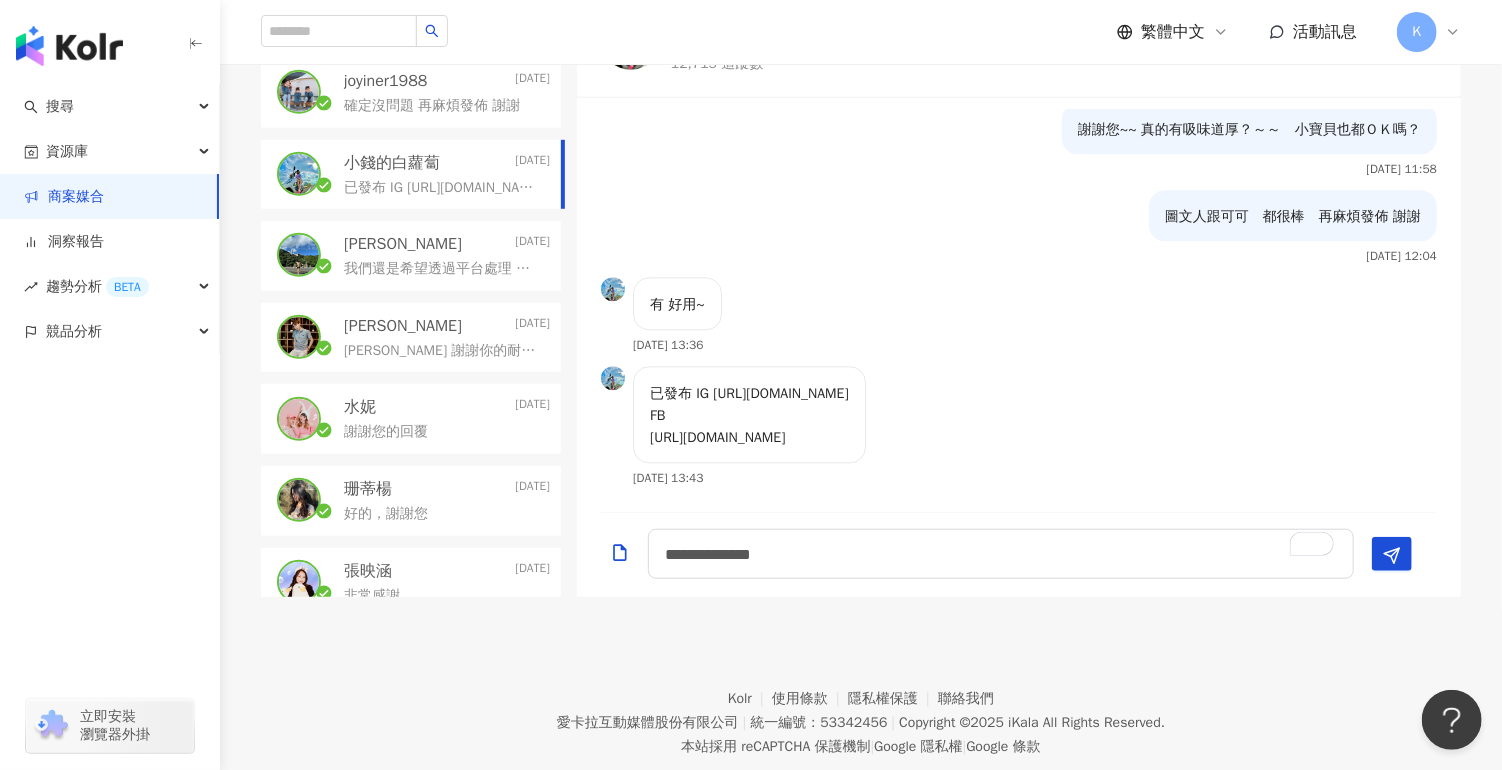 click on "有 好用~ [DATE] 13:36" at bounding box center [1019, 322] 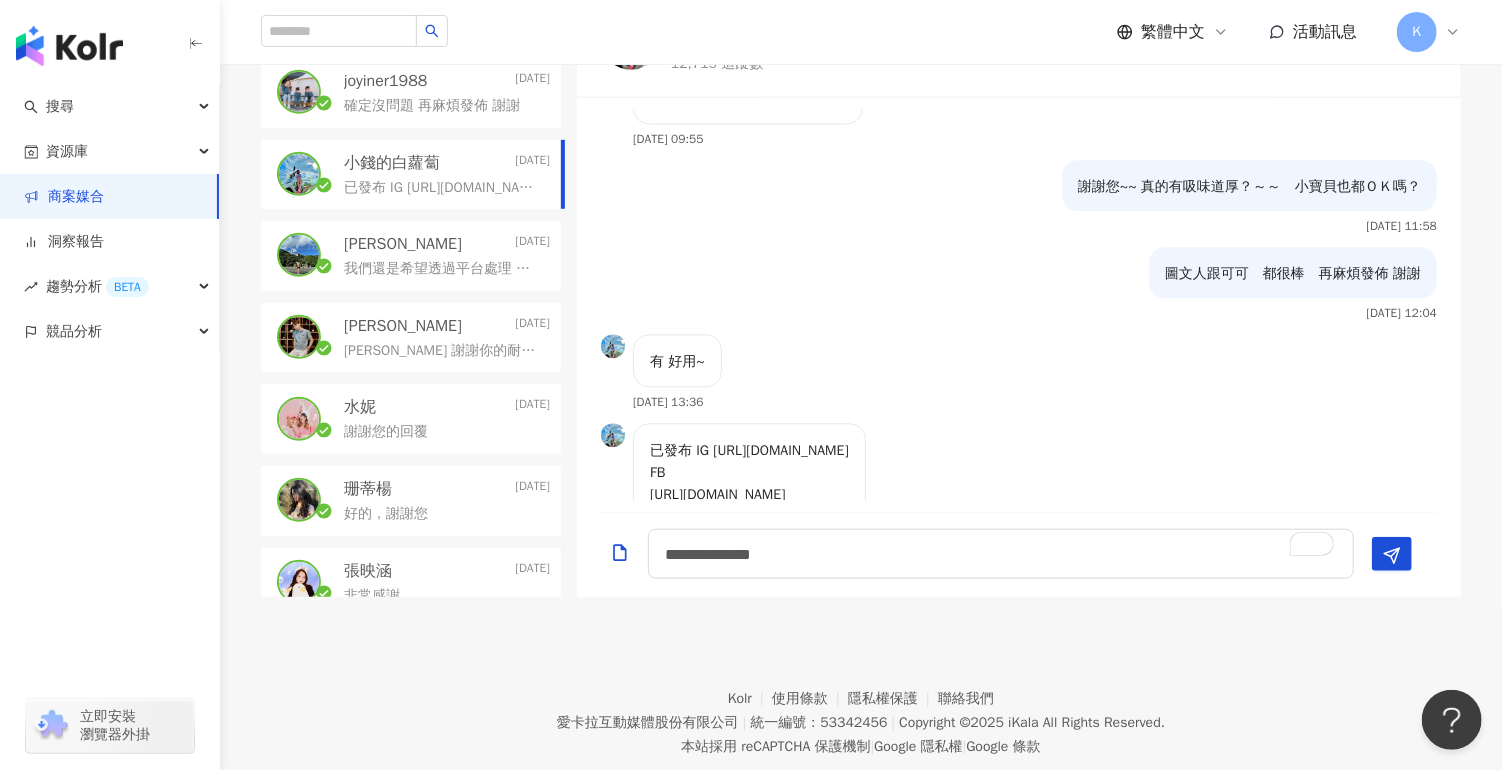 scroll, scrollTop: 2531, scrollLeft: 0, axis: vertical 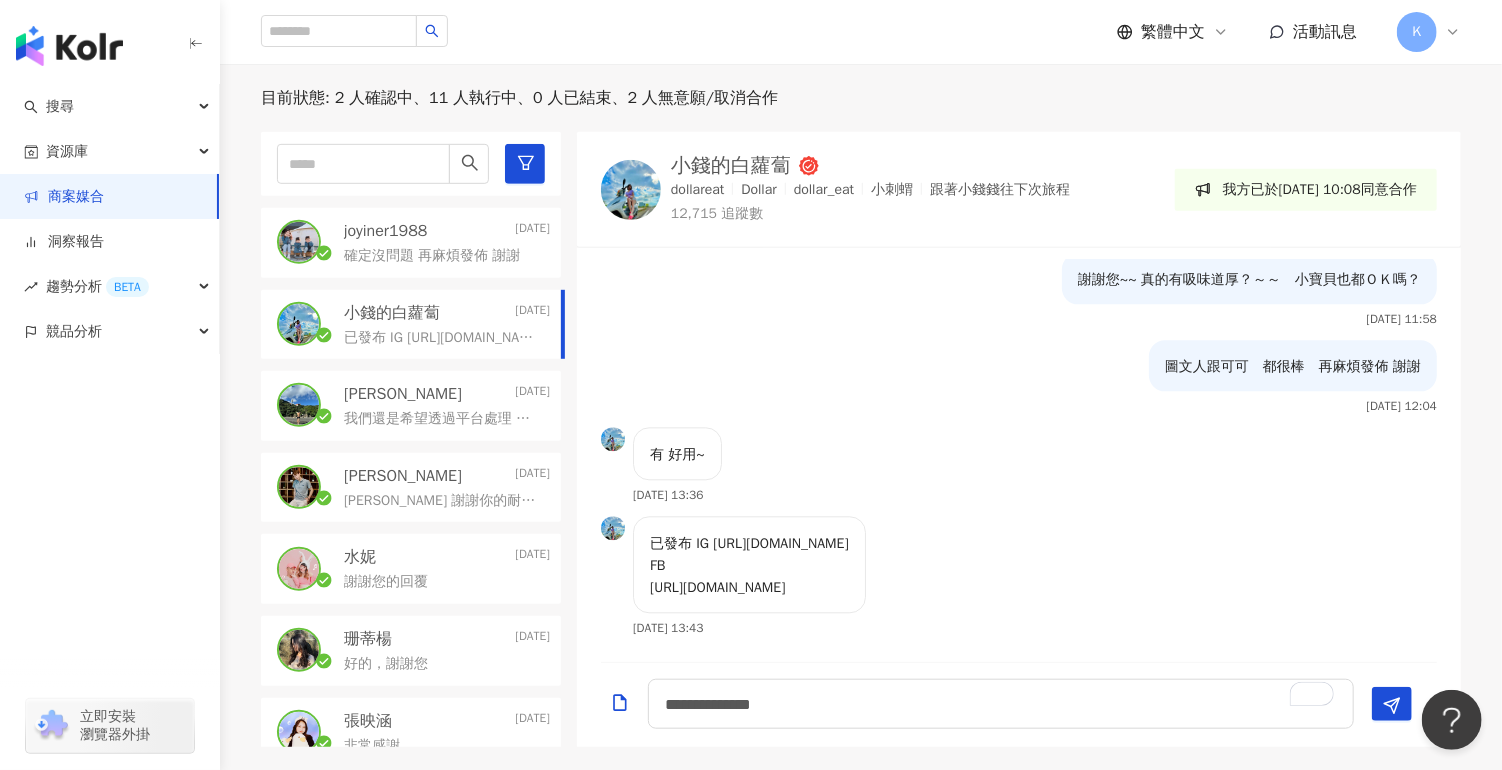 click on "確定沒問題 再麻煩發佈 謝謝" at bounding box center [432, 256] 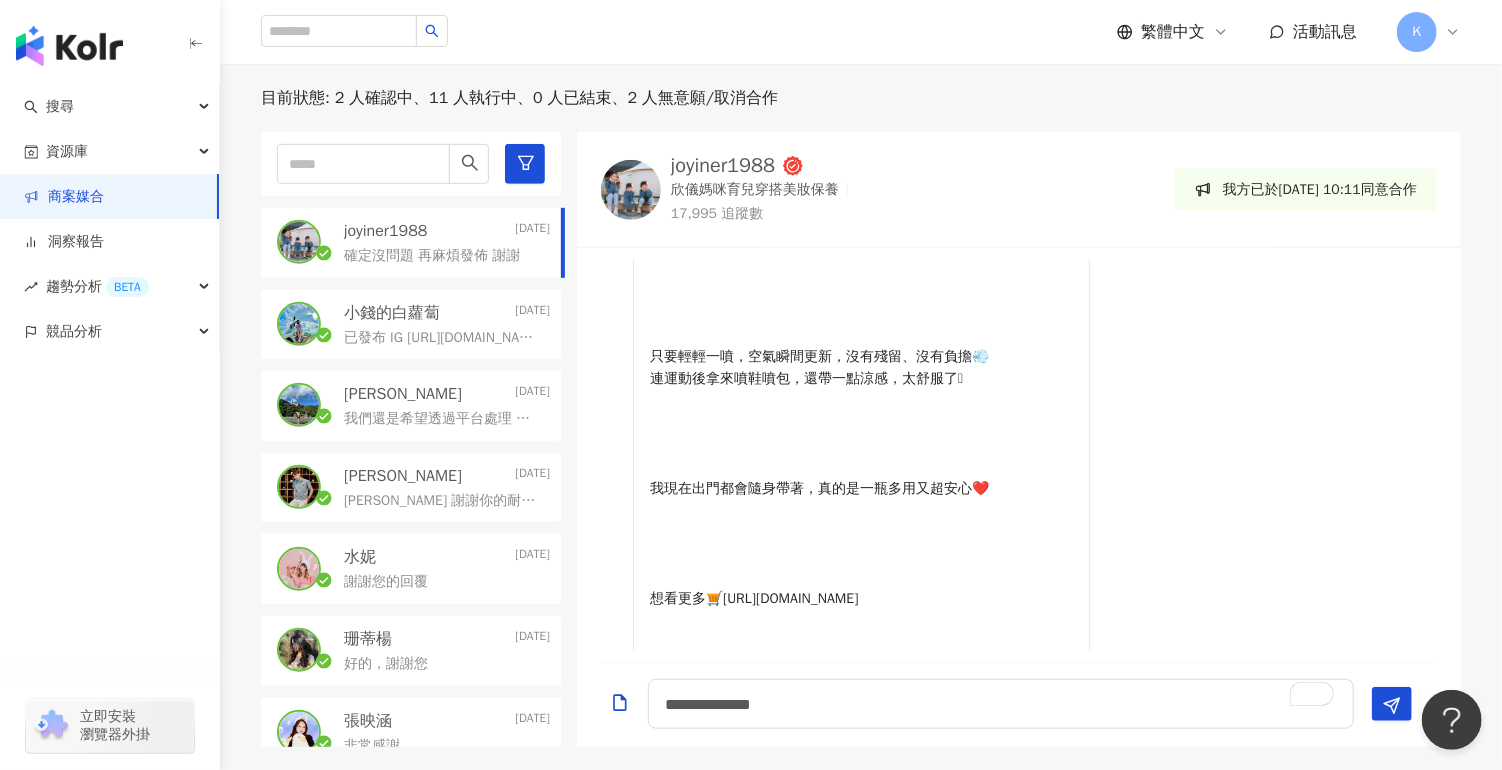 scroll, scrollTop: 5396, scrollLeft: 0, axis: vertical 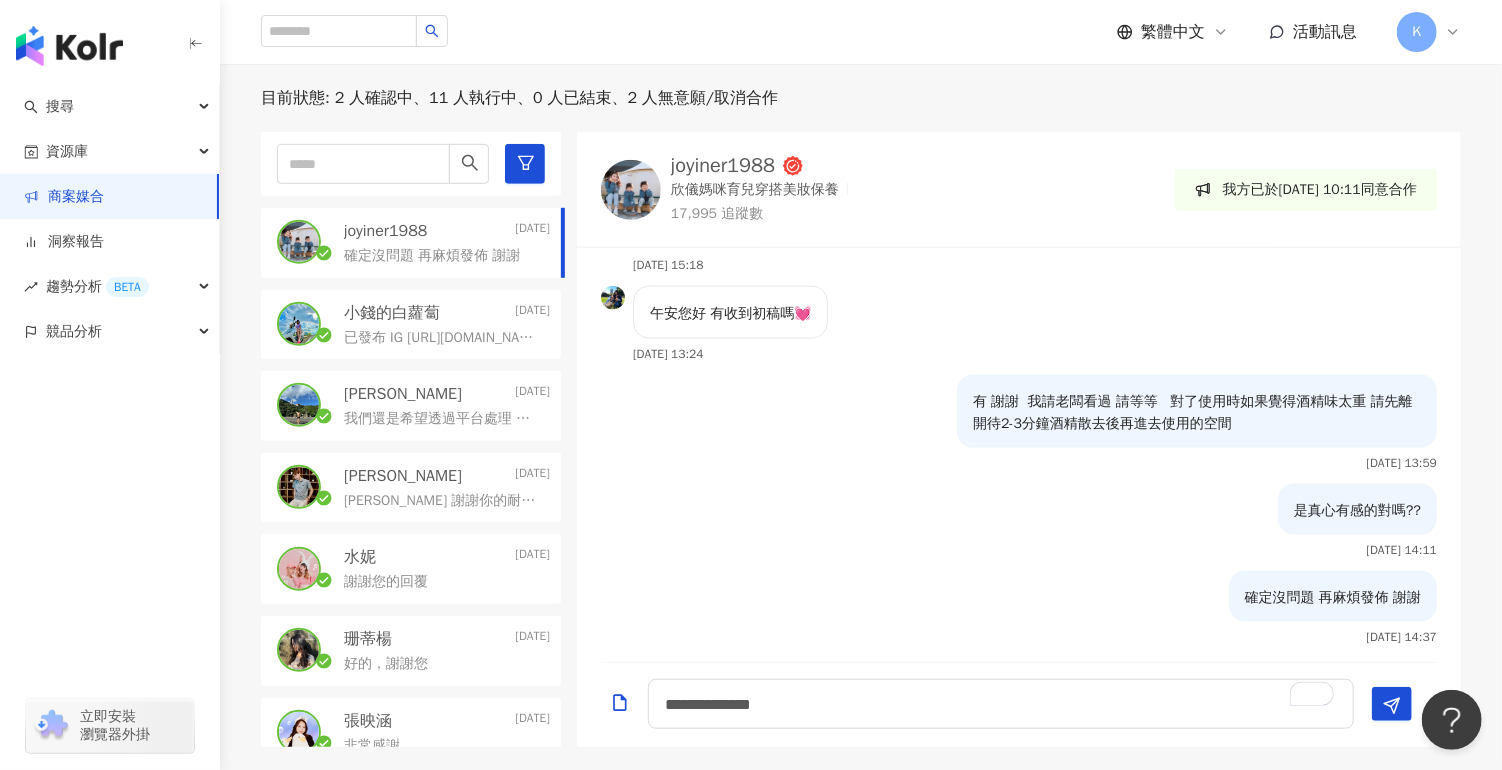 click on "小錢的白蘿蔔" at bounding box center [392, 313] 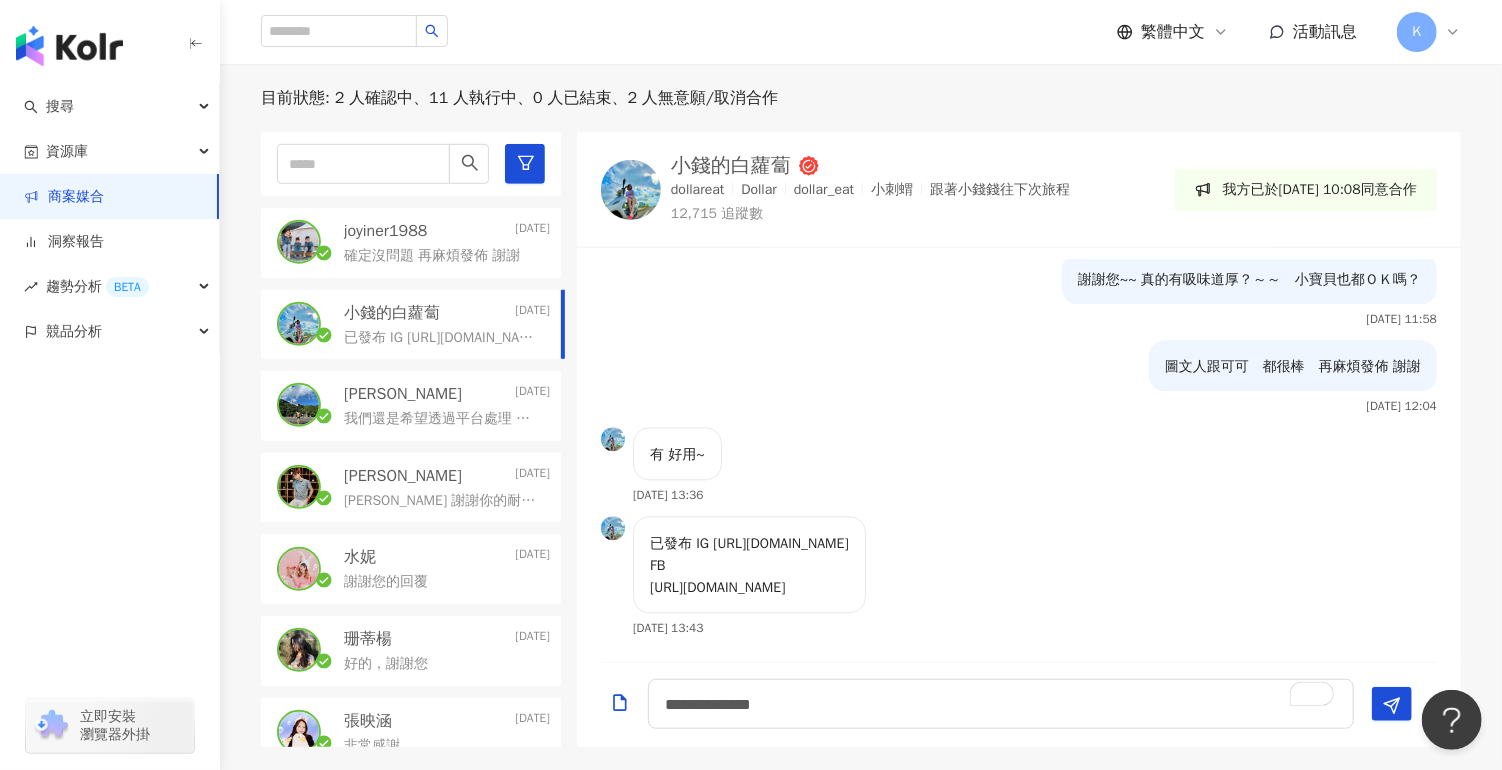scroll, scrollTop: 2531, scrollLeft: 0, axis: vertical 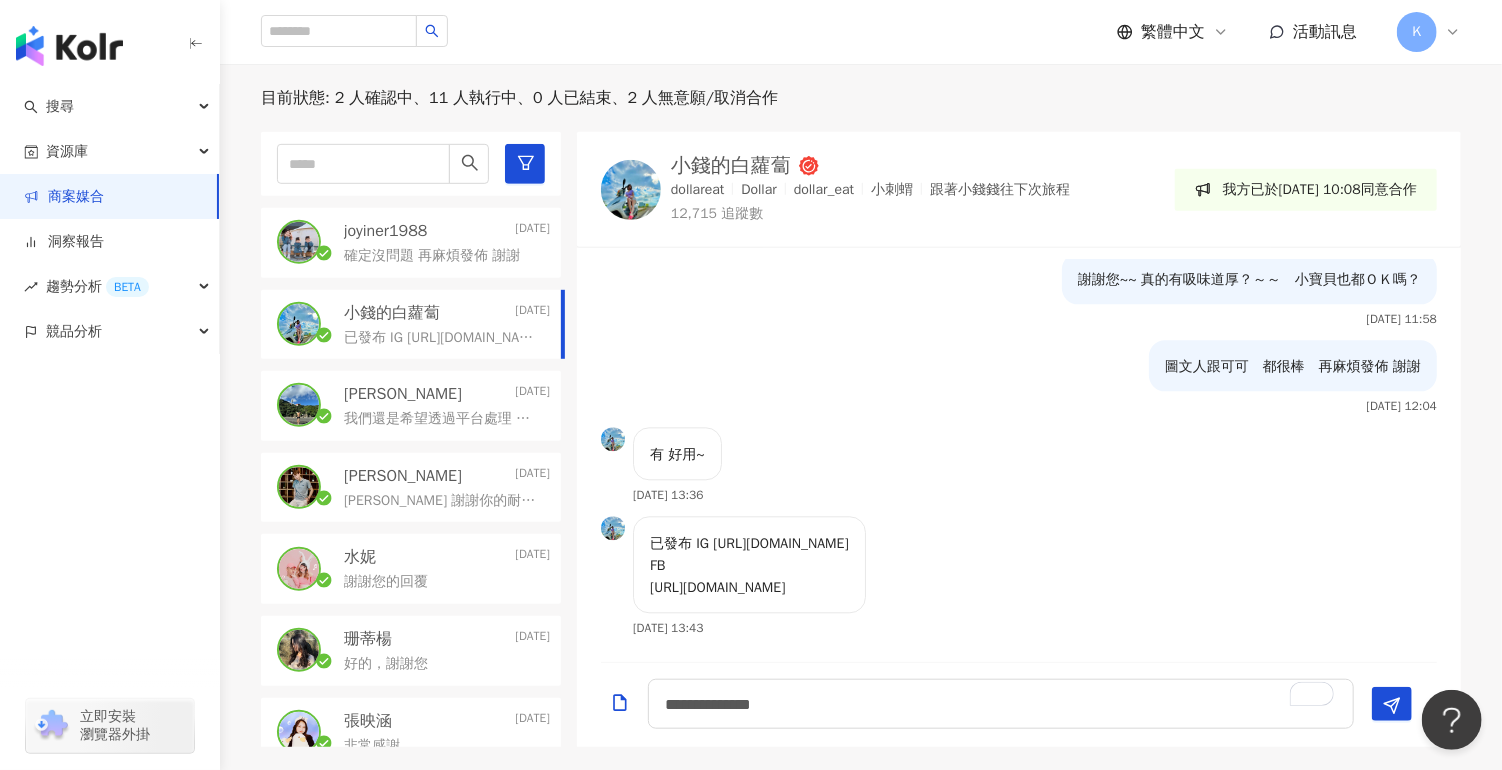 click on "確定沒問題 再麻煩發佈 謝謝" at bounding box center [447, 254] 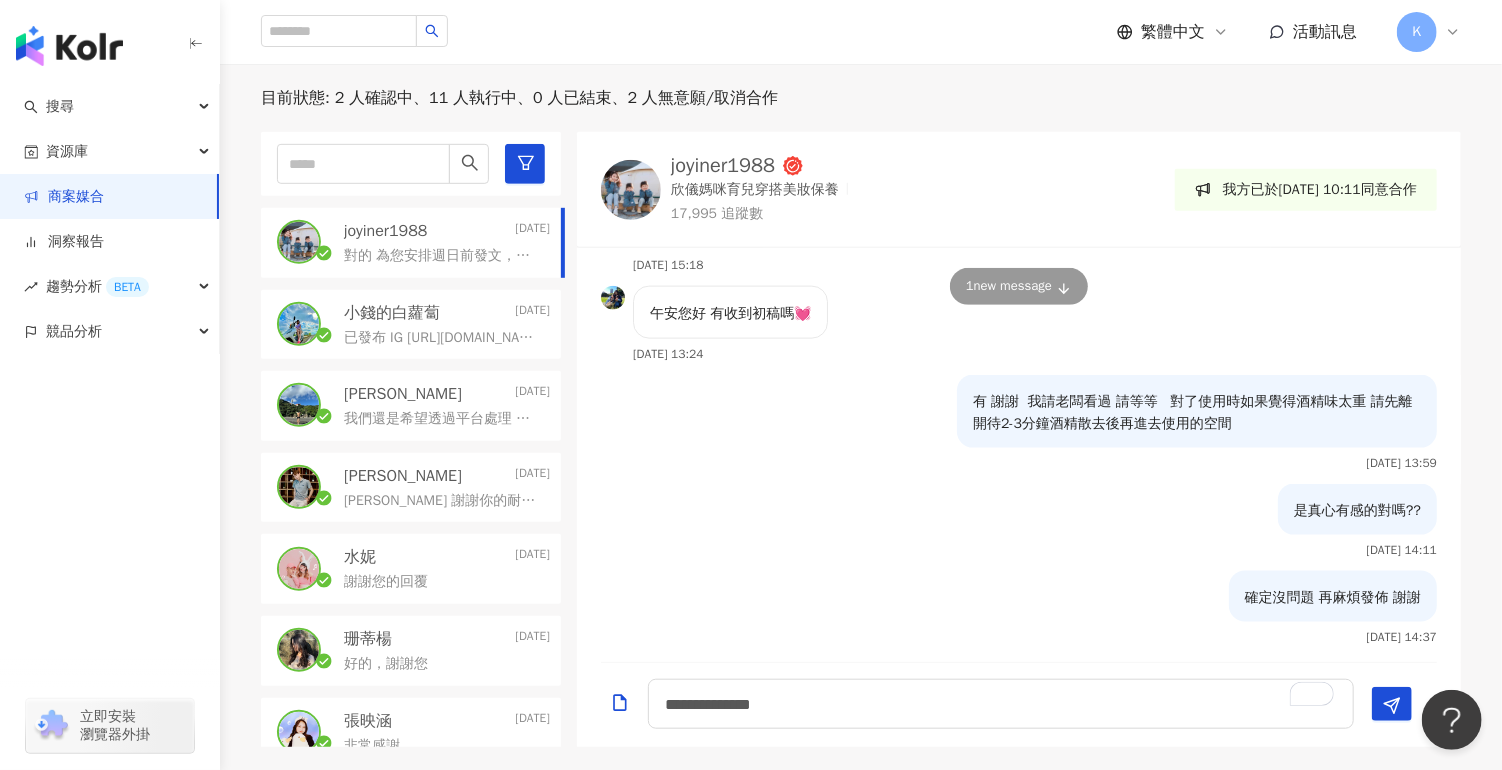 scroll, scrollTop: 5485, scrollLeft: 0, axis: vertical 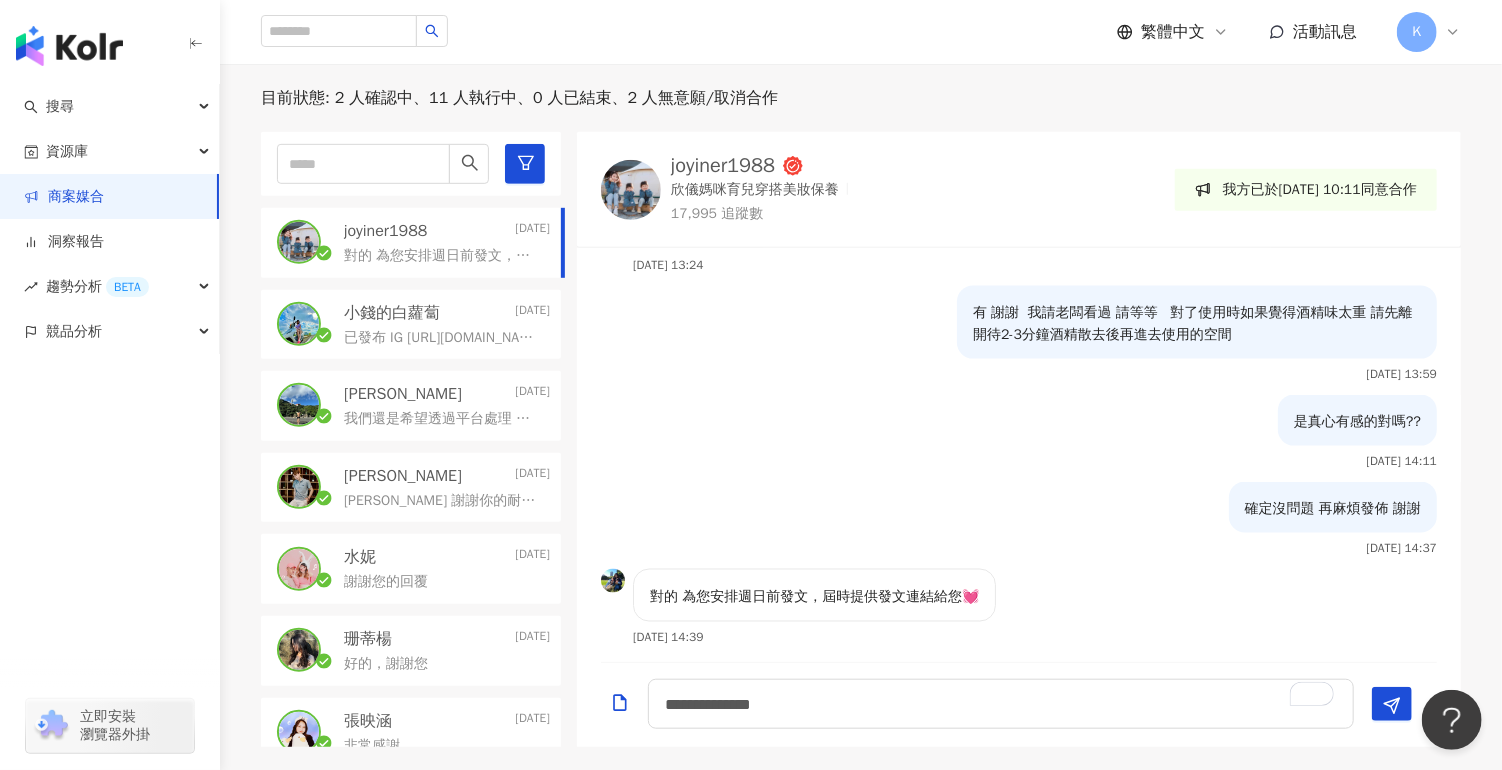 click on "是真心有感的對嗎??  [DATE] 14:11" at bounding box center (1019, 438) 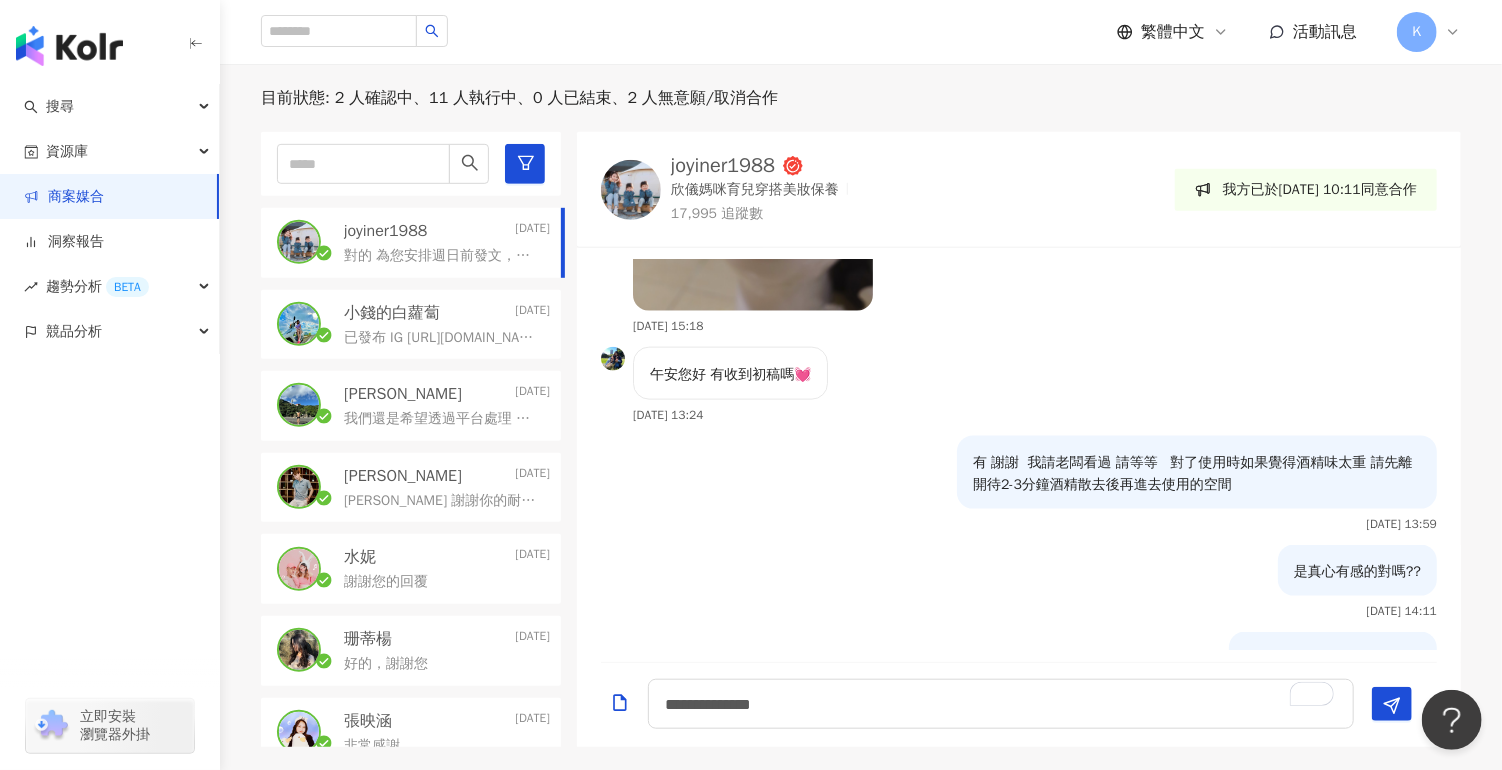 scroll, scrollTop: 5485, scrollLeft: 0, axis: vertical 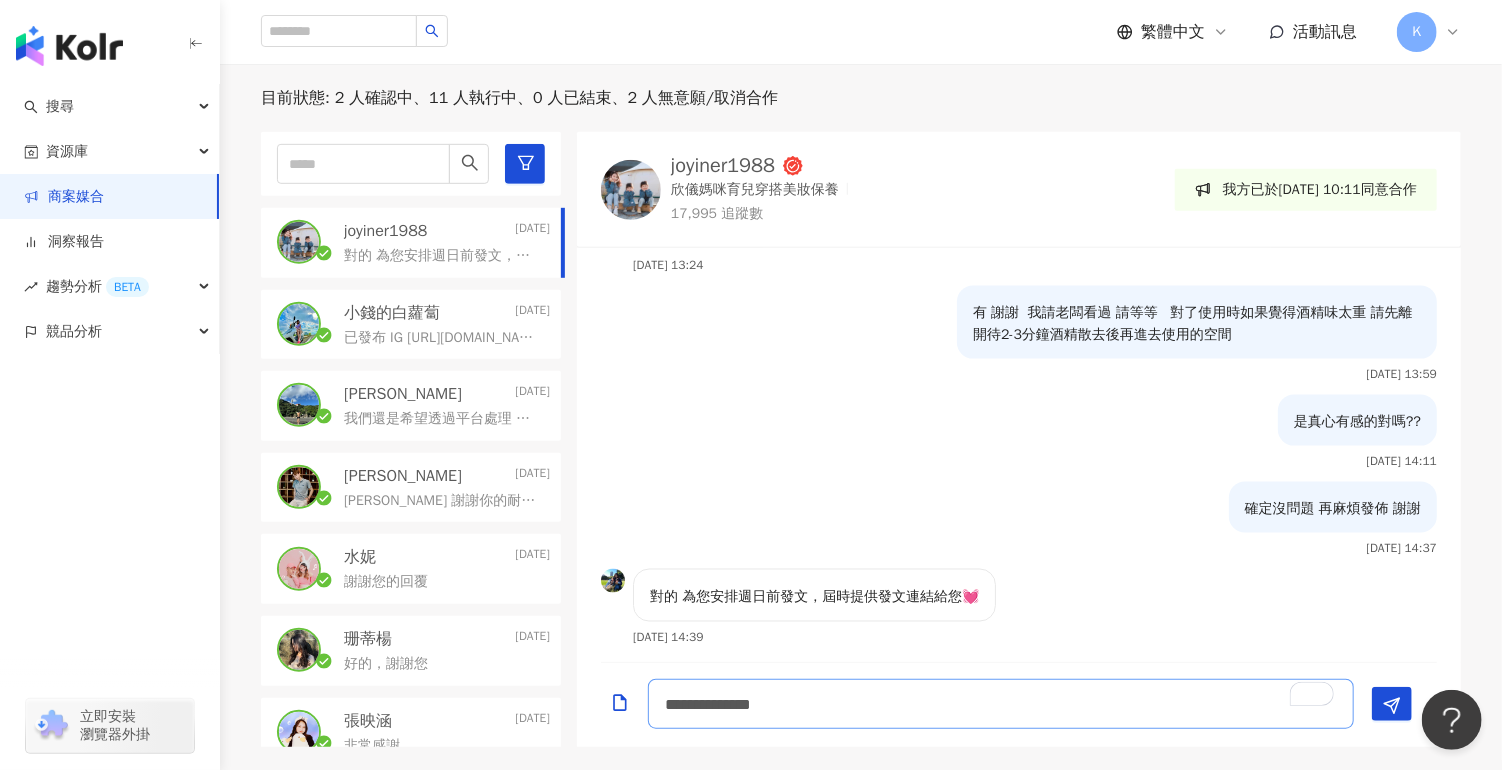 click on "**********" at bounding box center [1001, 704] 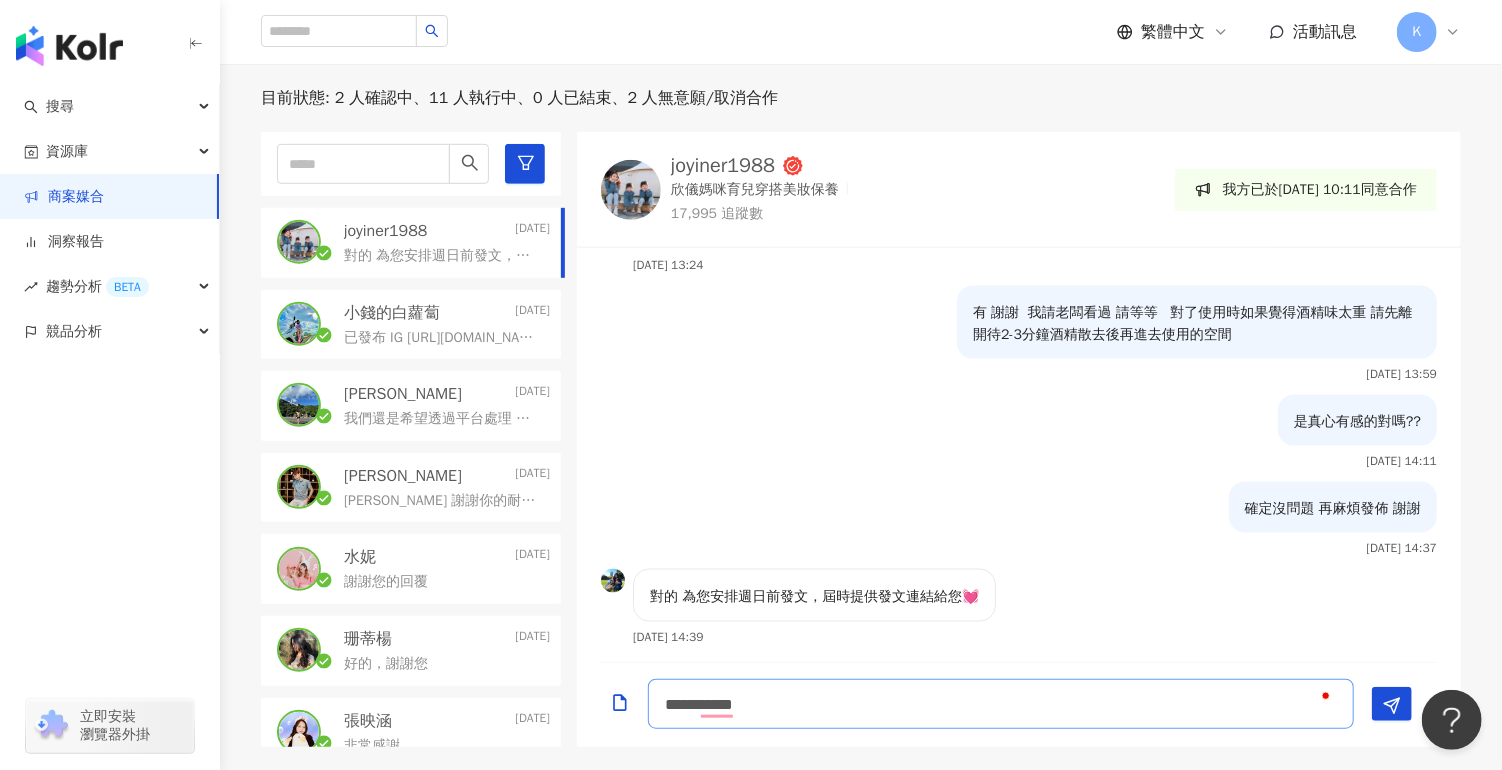type on "**********" 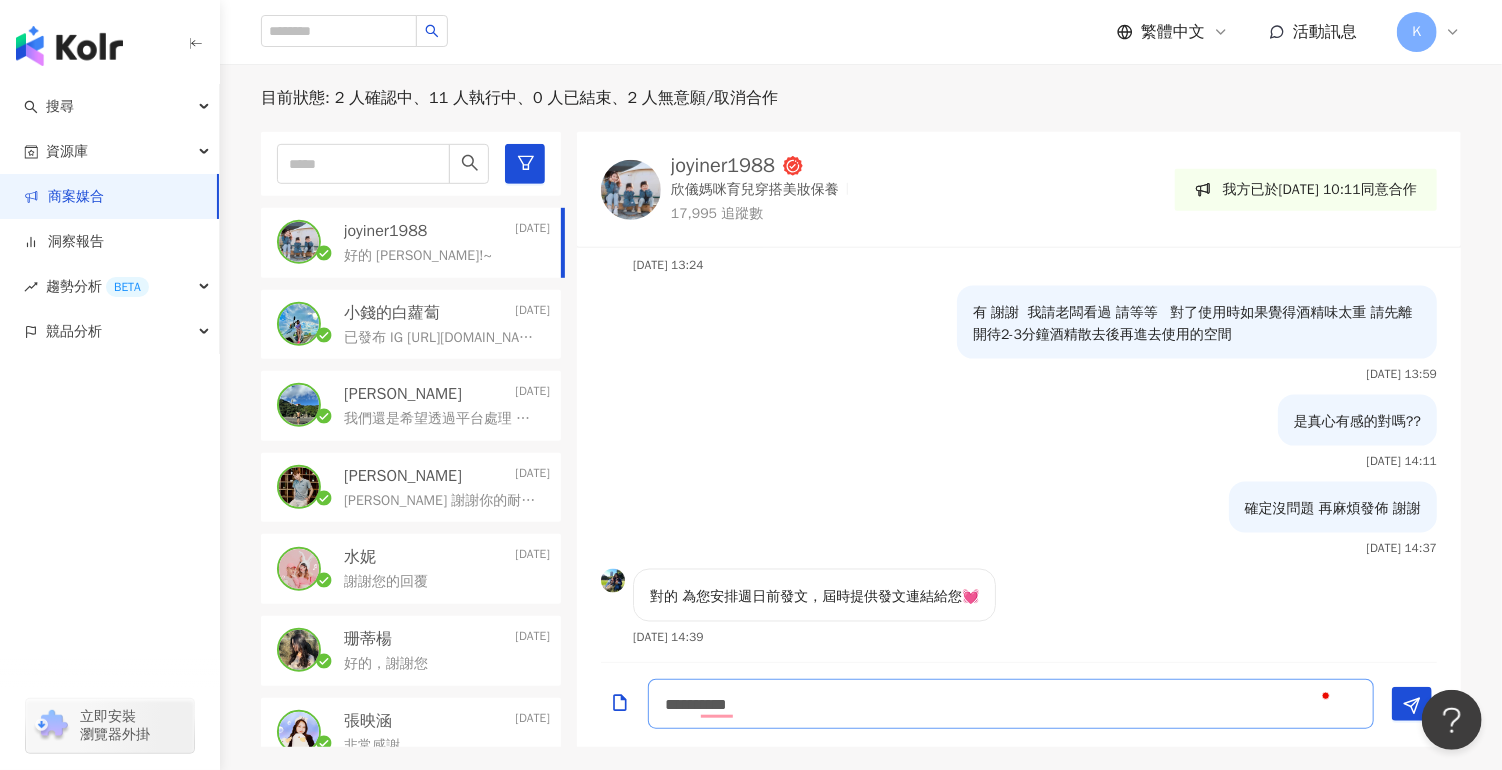scroll, scrollTop: 5573, scrollLeft: 0, axis: vertical 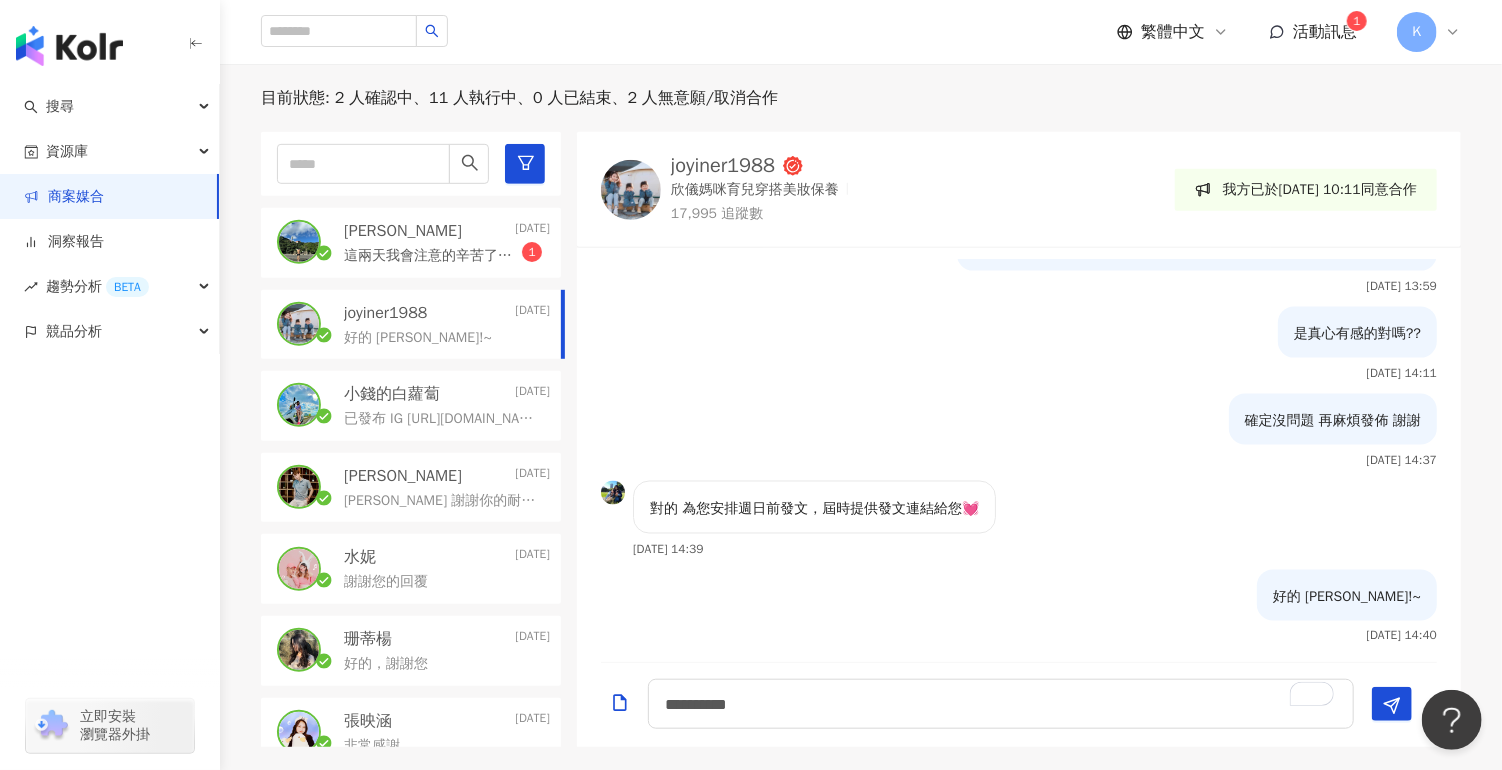 click on "這兩天我會注意的辛苦了謝謝 1" at bounding box center [447, 254] 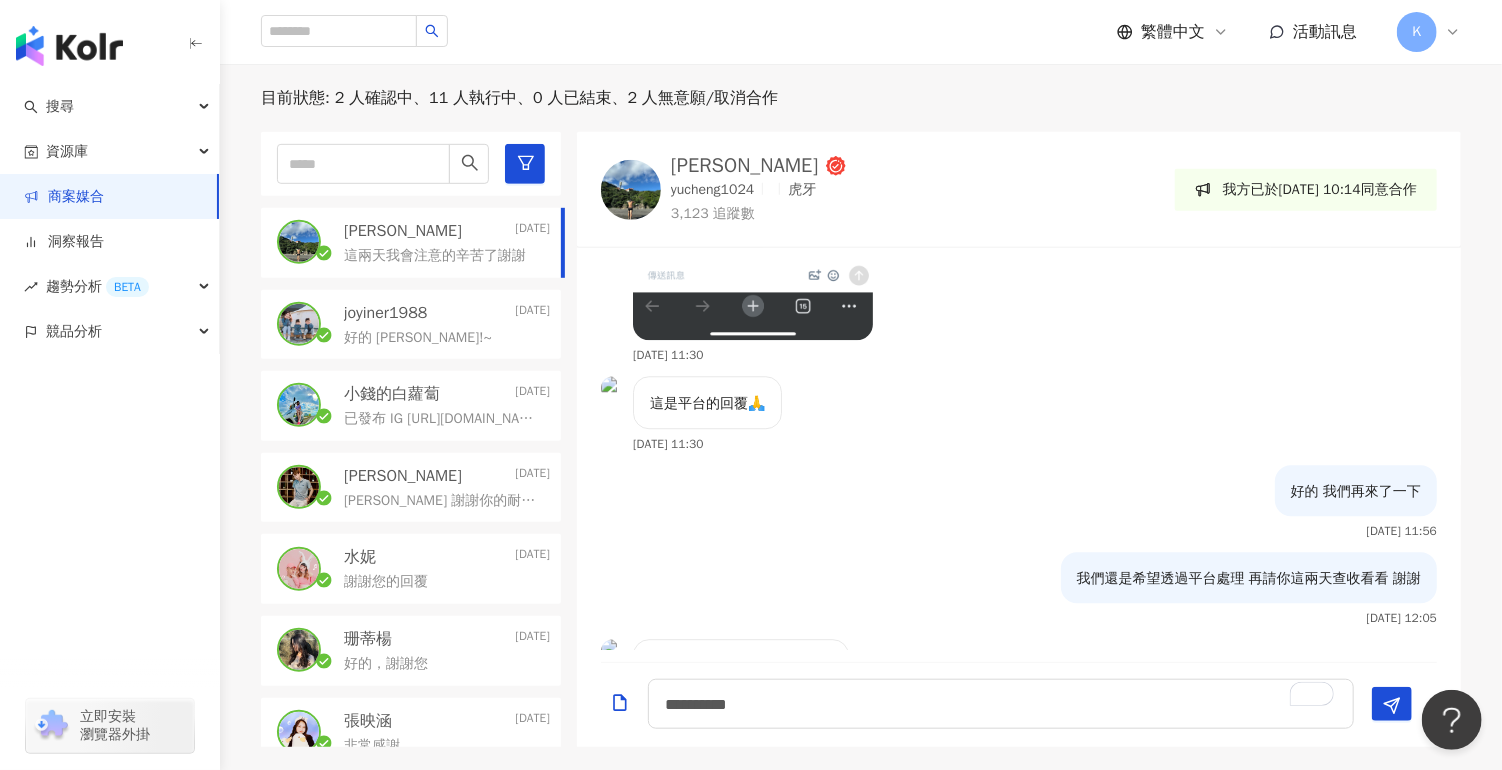 scroll, scrollTop: 2840, scrollLeft: 0, axis: vertical 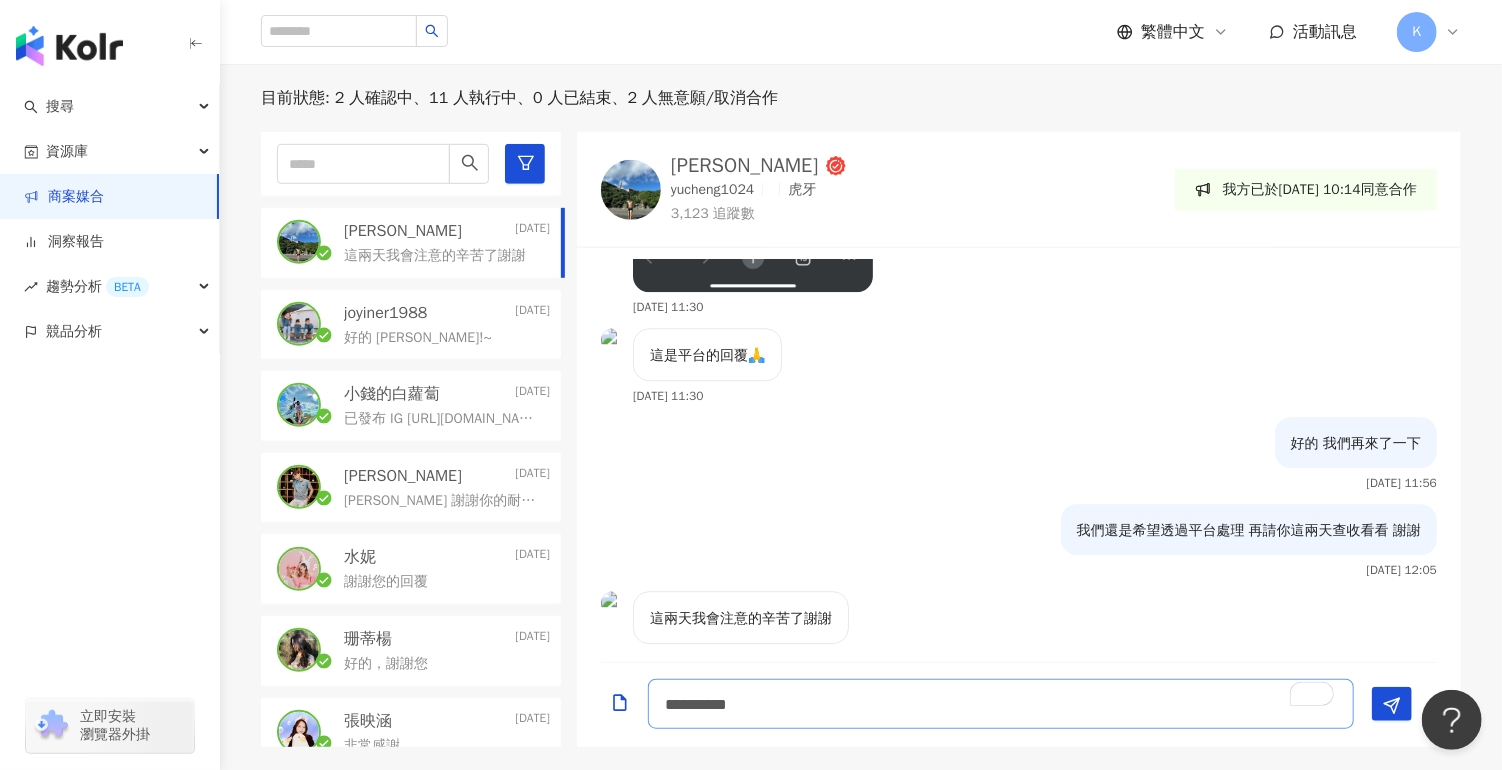click on "**********" at bounding box center (1001, 704) 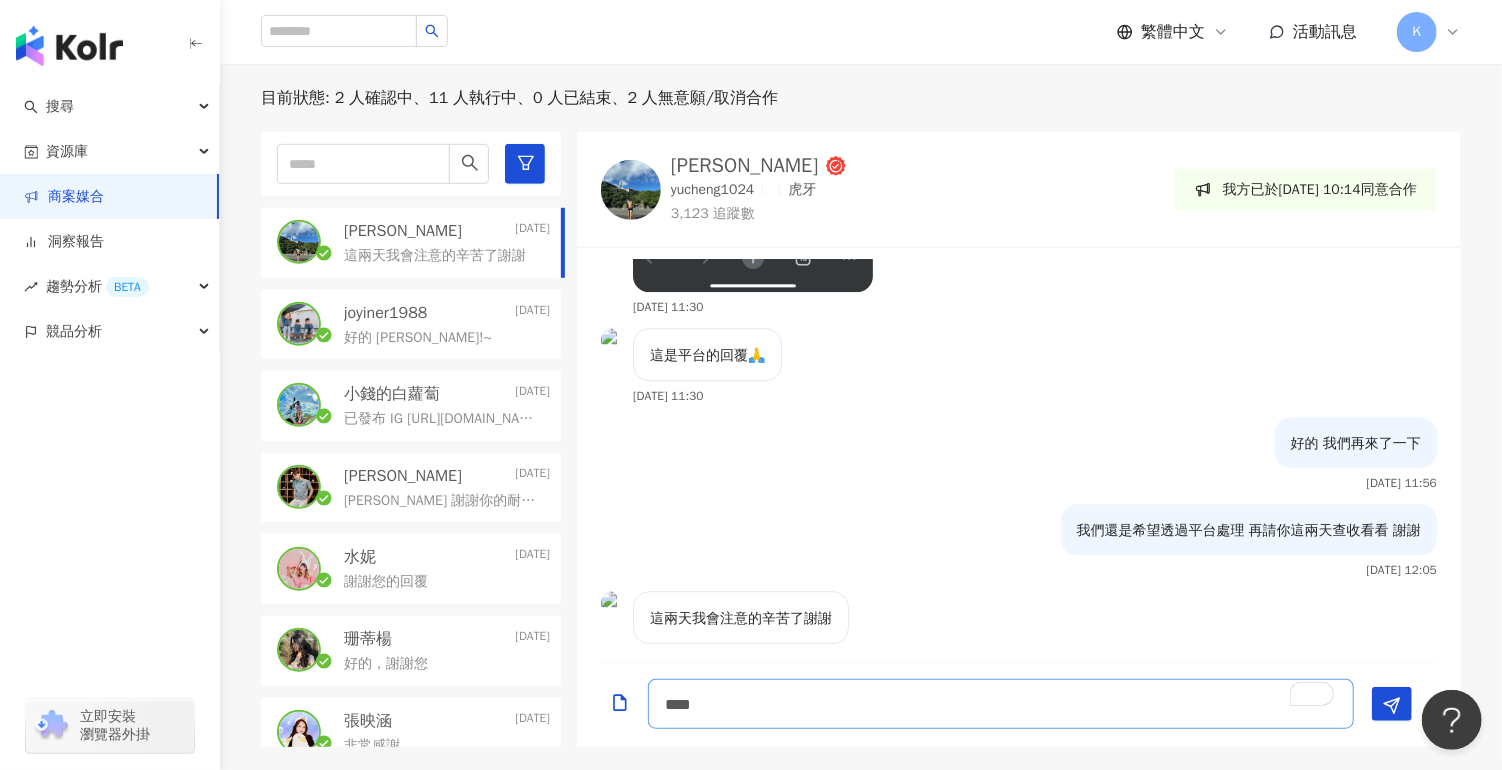 type on "*" 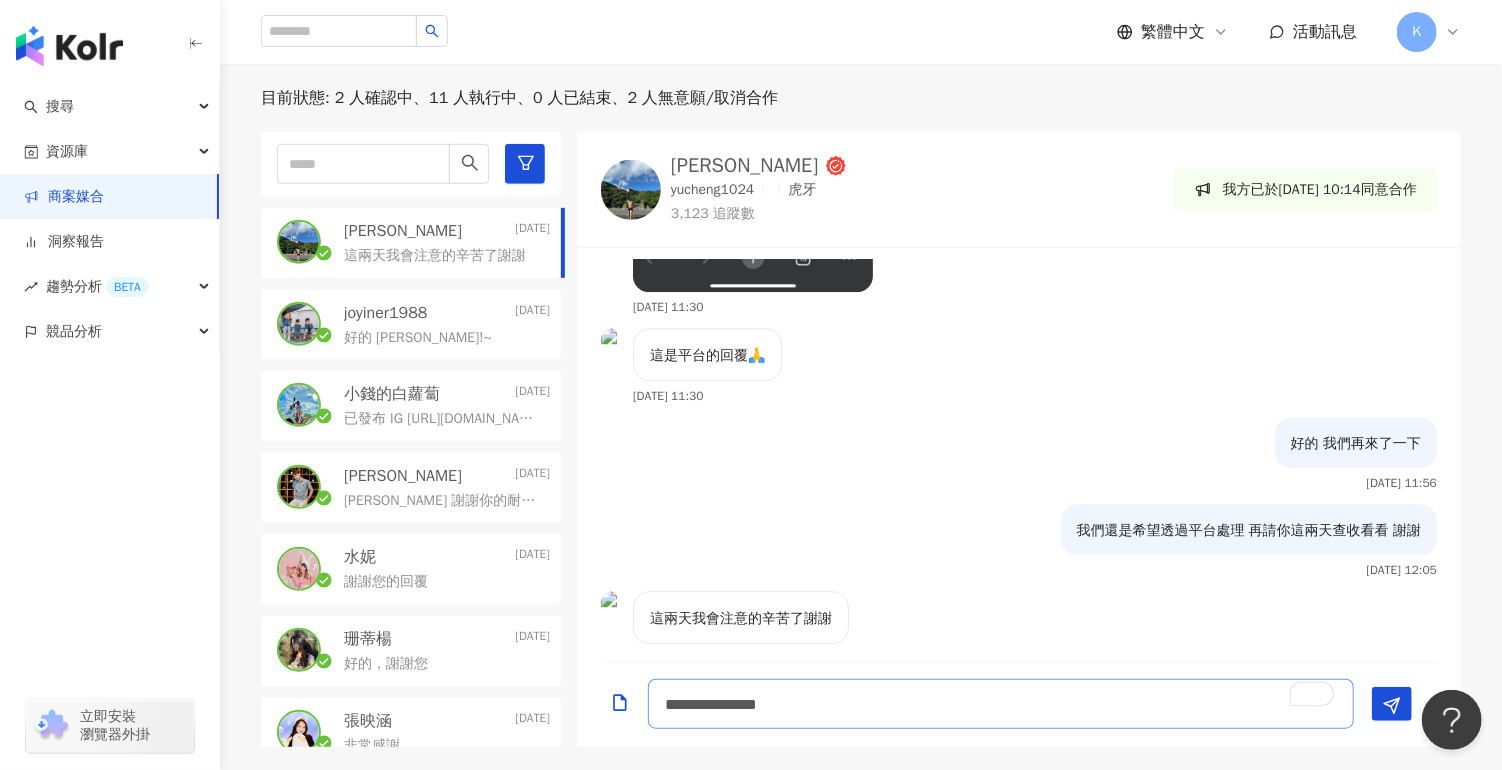 type on "**********" 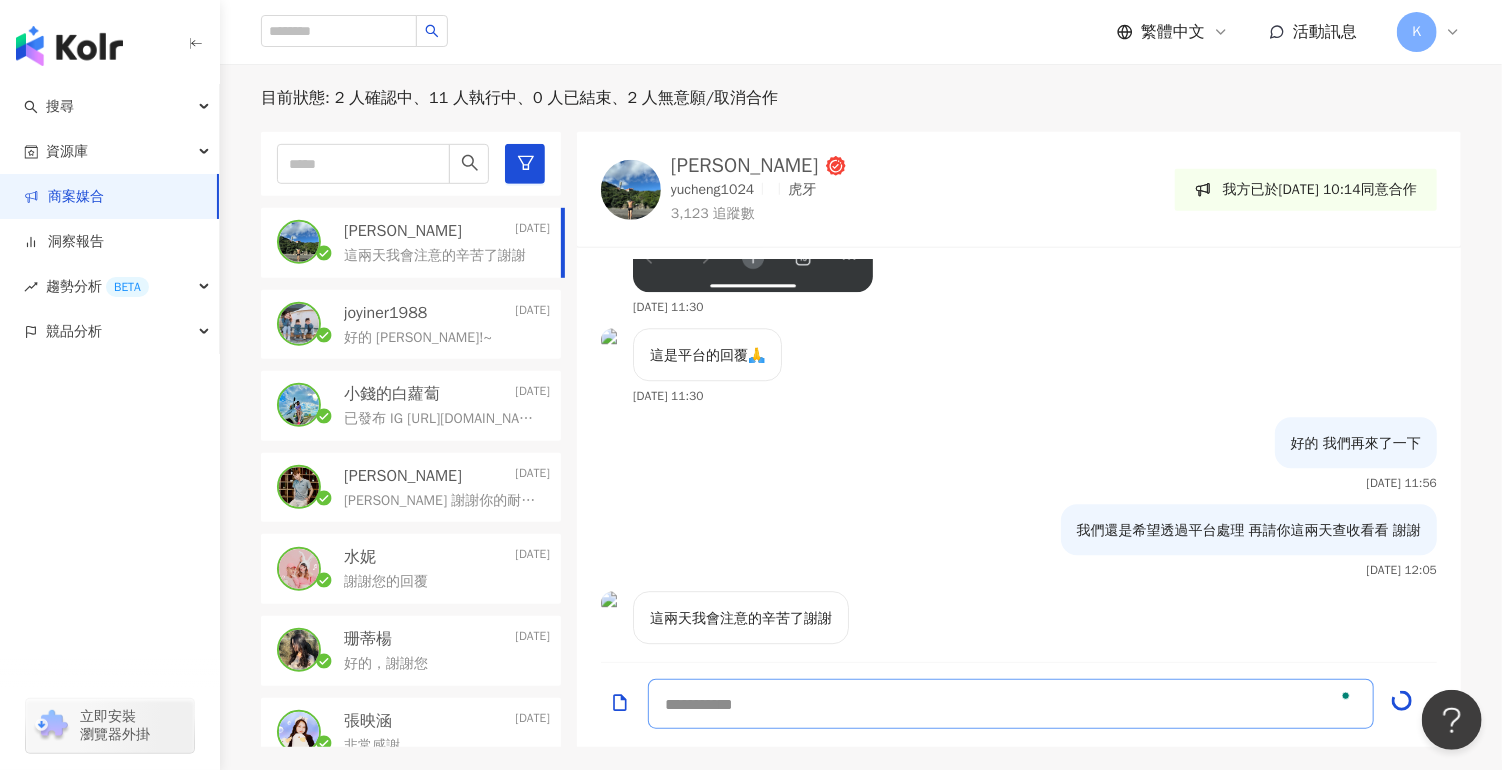 scroll, scrollTop: 2927, scrollLeft: 0, axis: vertical 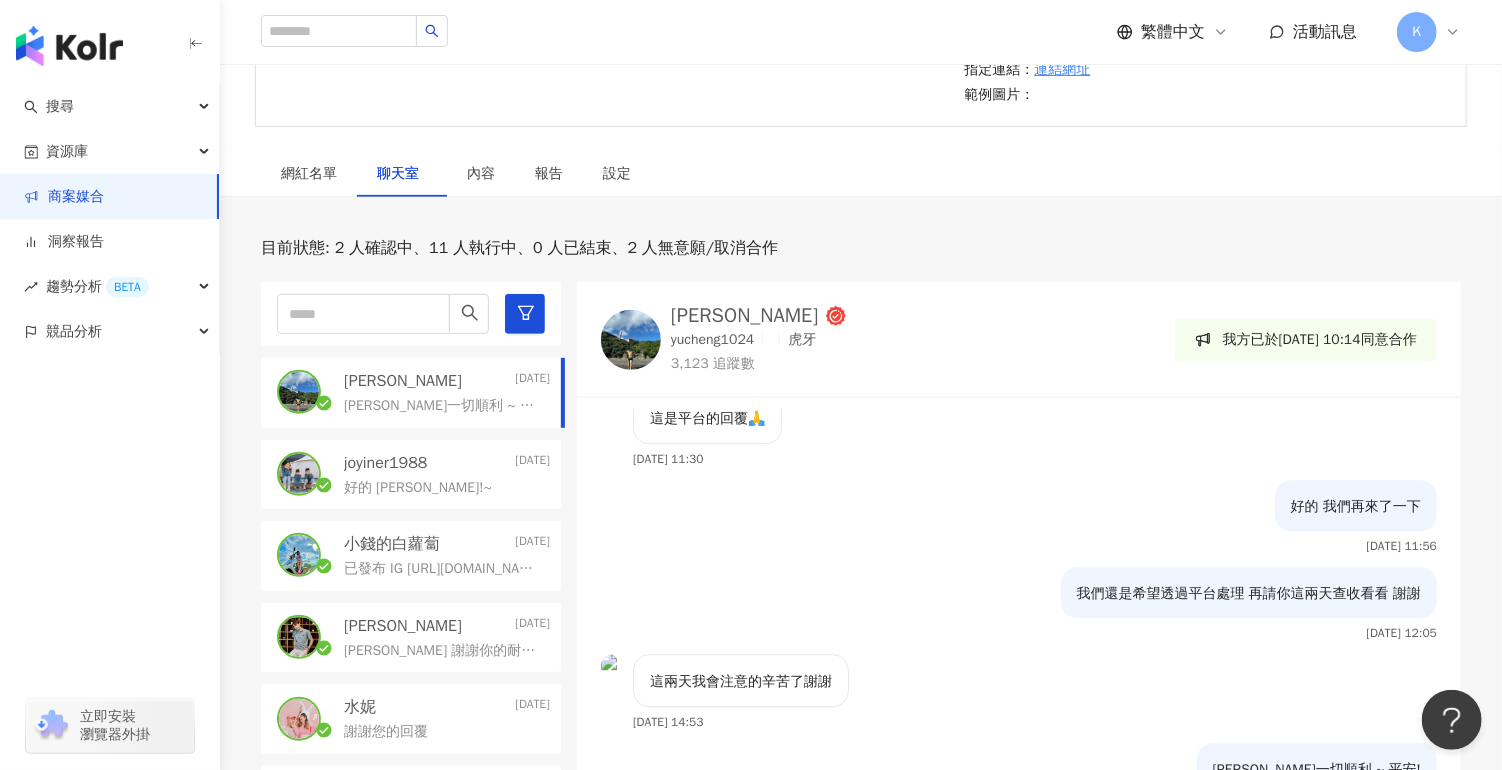 click on "[PERSON_NAME]一切順利 ~ 平安!" at bounding box center (447, 404) 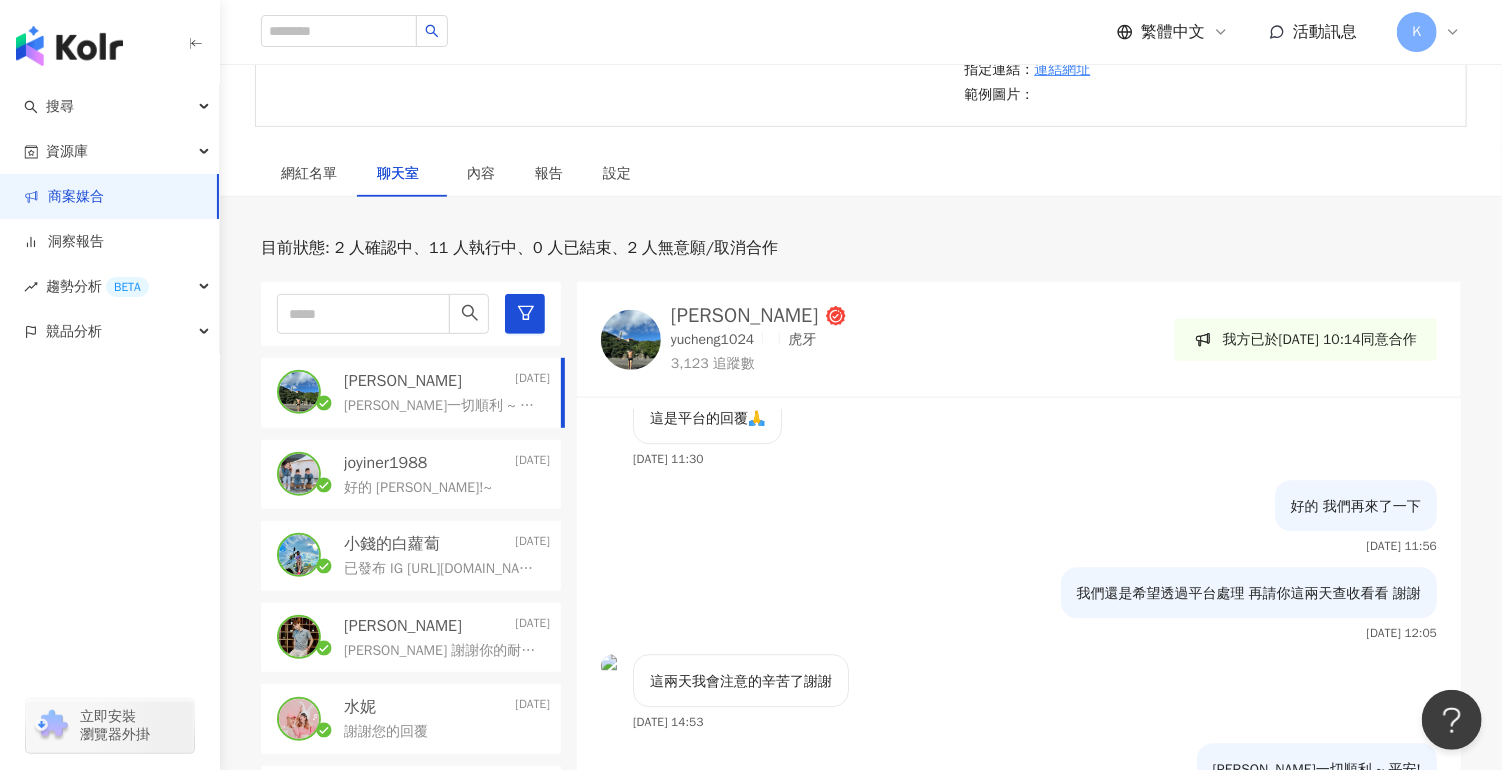 click on "好的 [PERSON_NAME]!~" at bounding box center [447, 486] 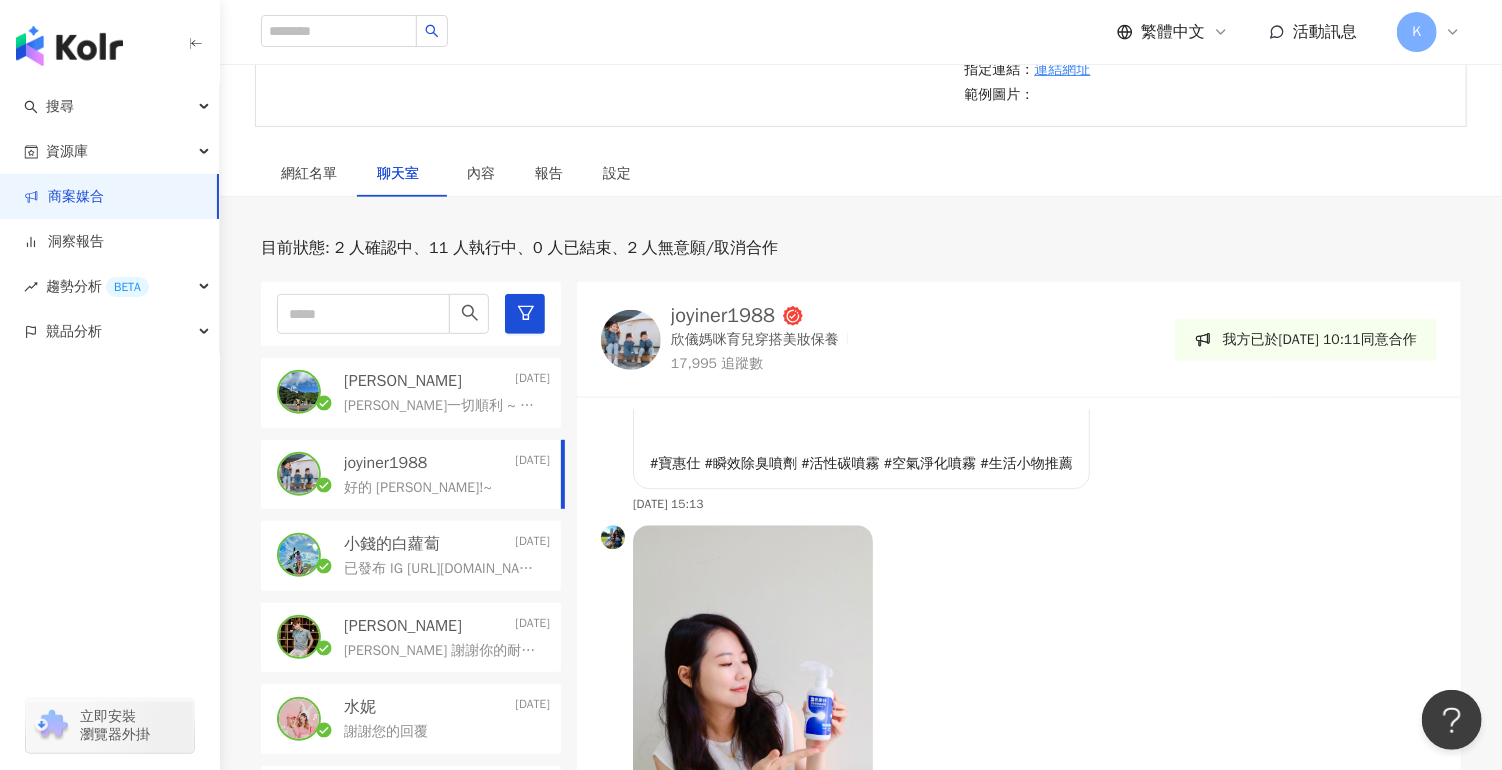 scroll, scrollTop: 5573, scrollLeft: 0, axis: vertical 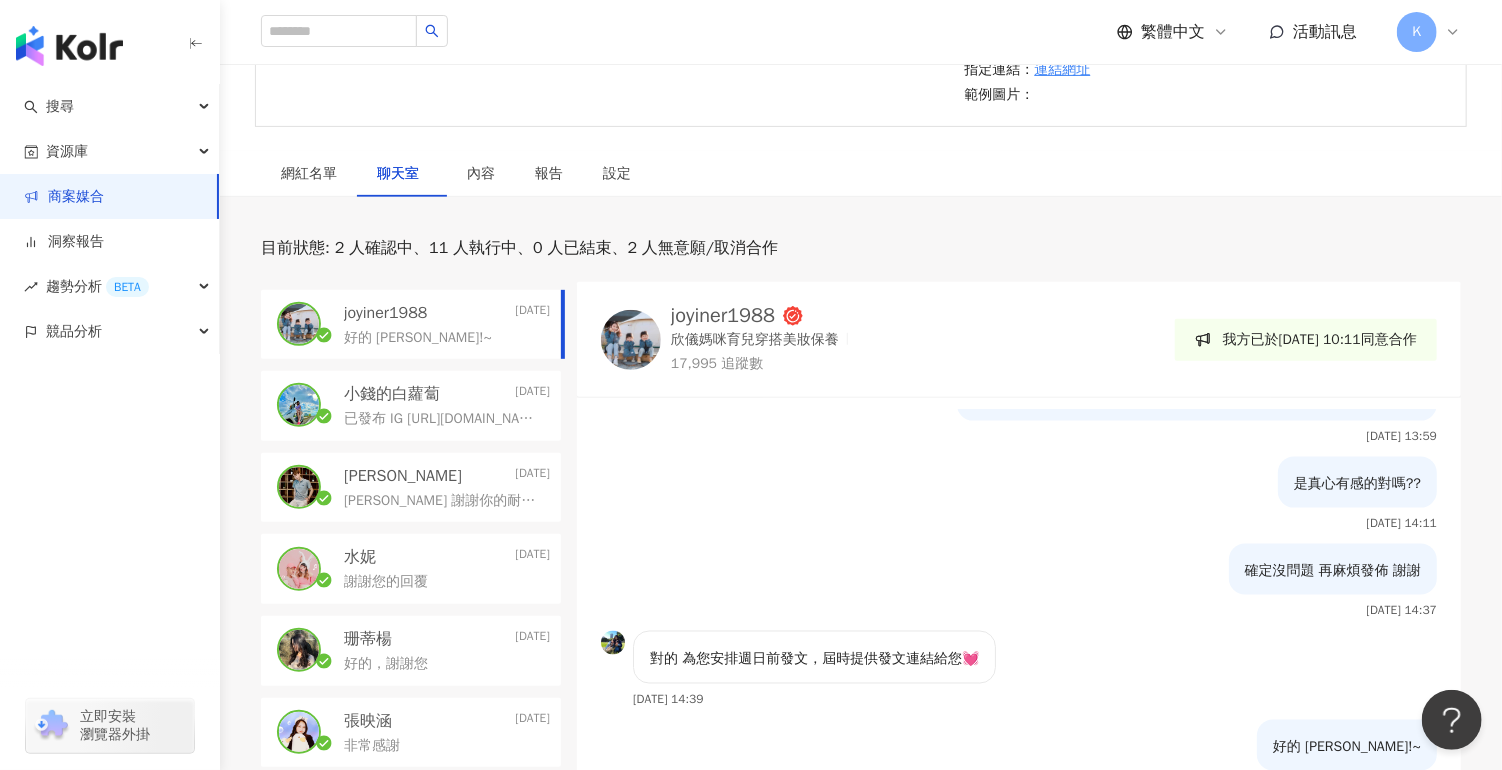 click on "已發布 IG [URL][DOMAIN_NAME]
FB
[URL][DOMAIN_NAME]" at bounding box center [443, 419] 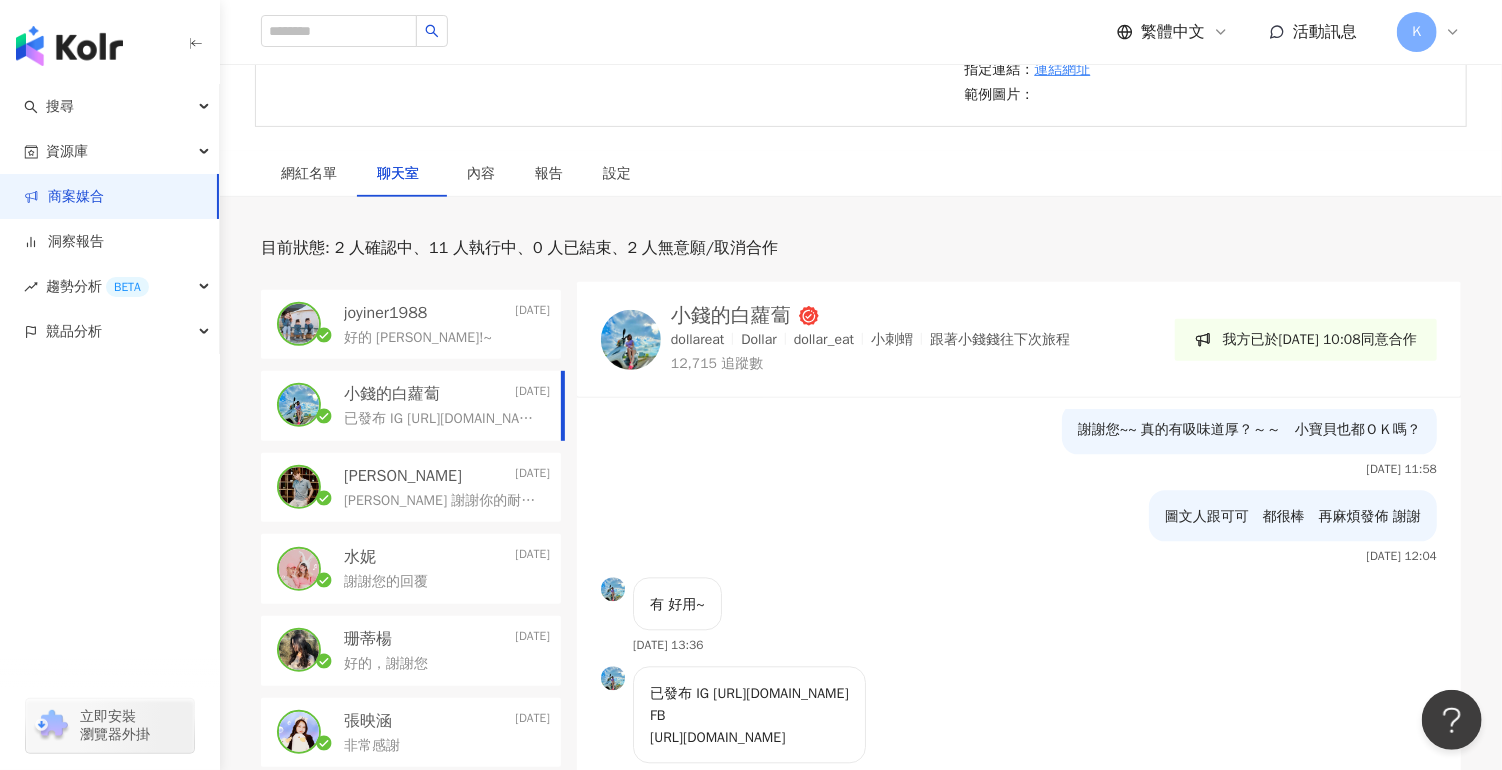 scroll, scrollTop: 2531, scrollLeft: 0, axis: vertical 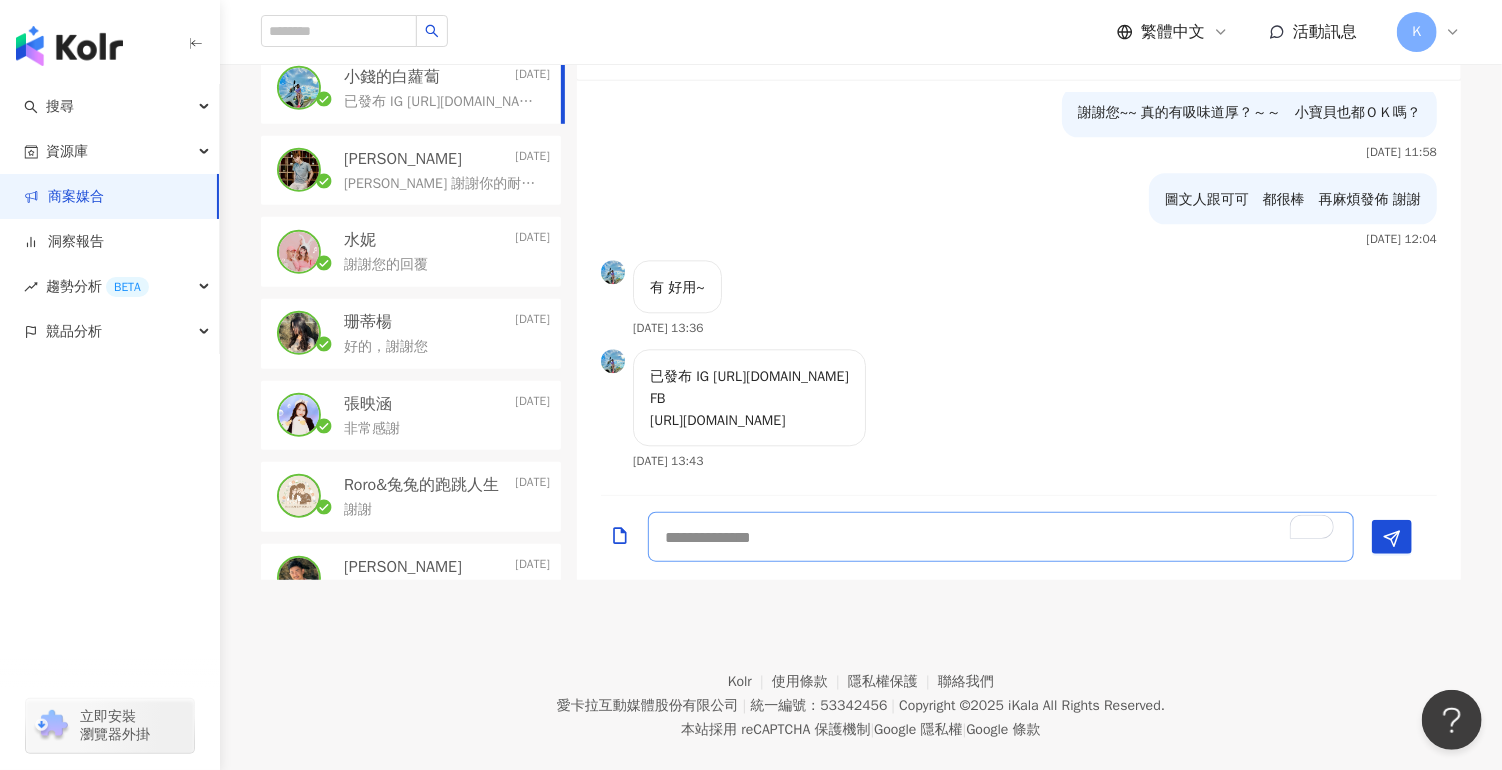 click at bounding box center [1001, 537] 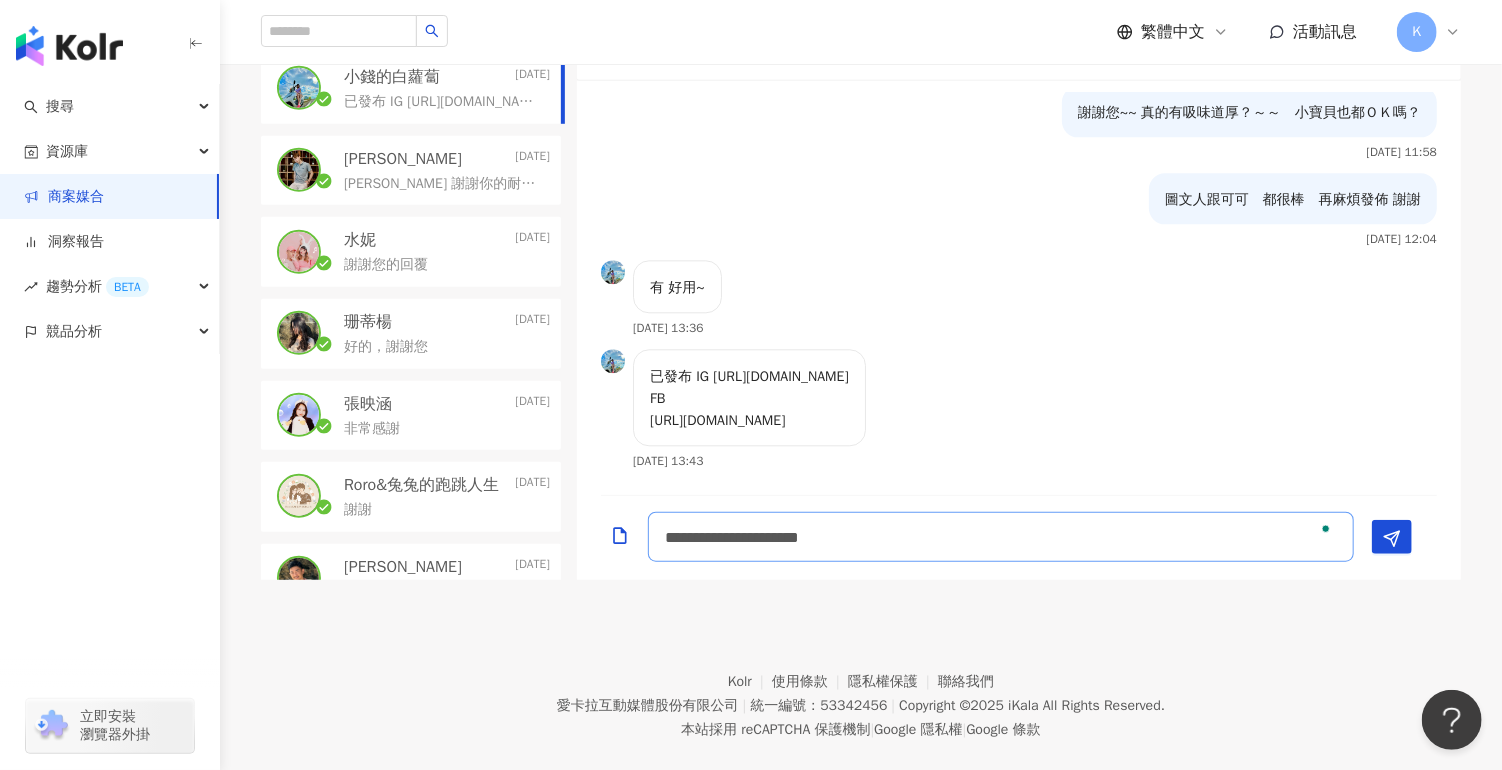 type on "**********" 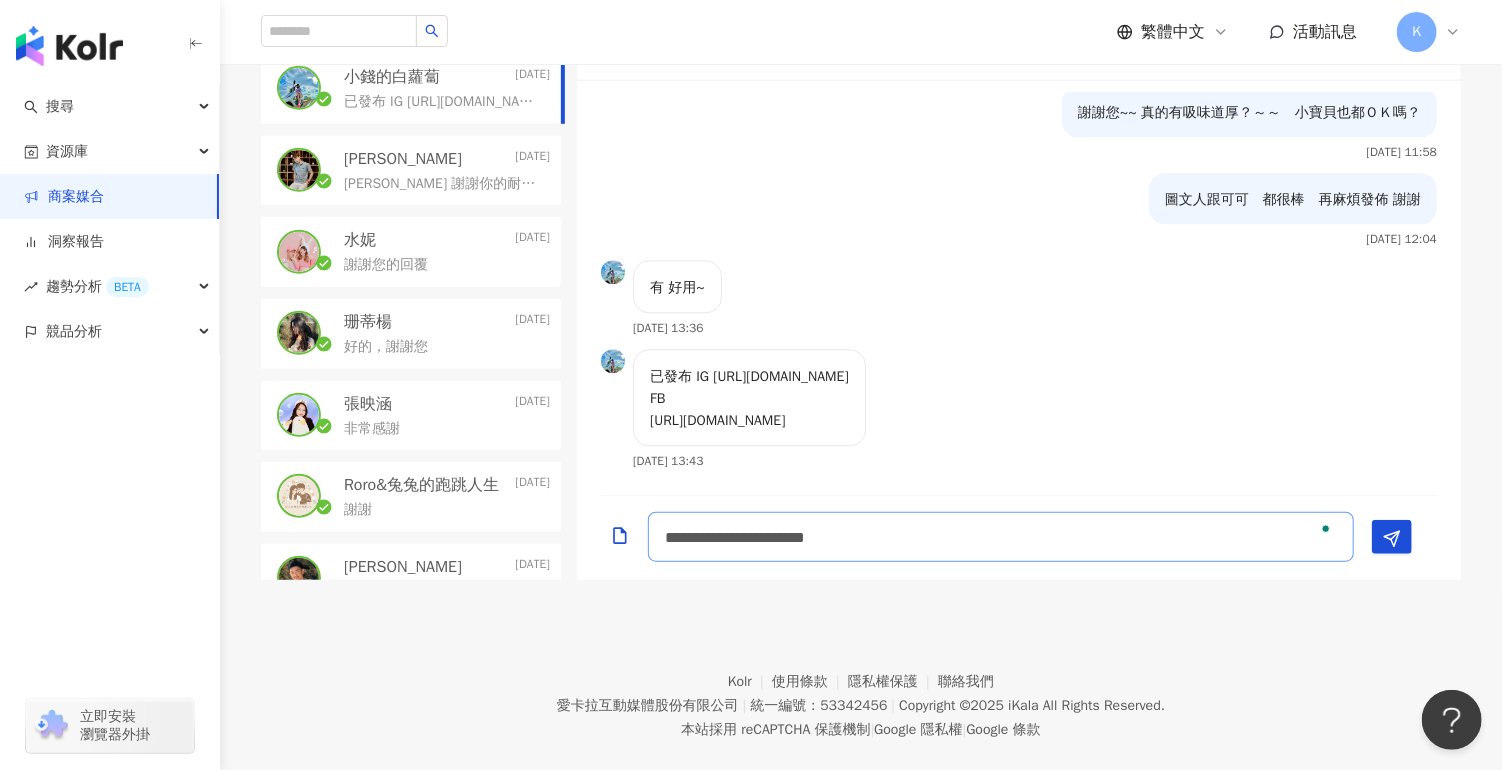 type 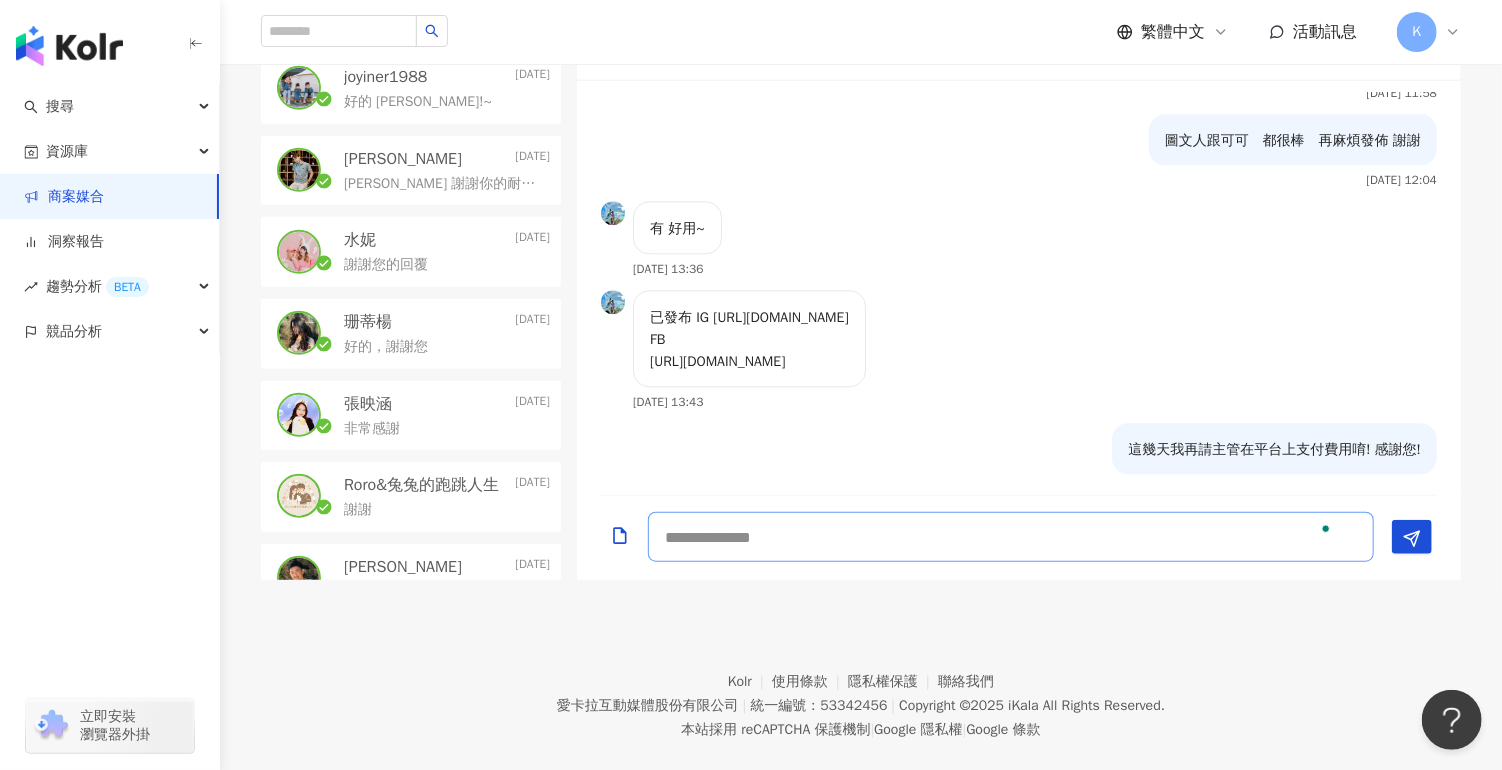 scroll, scrollTop: 2619, scrollLeft: 0, axis: vertical 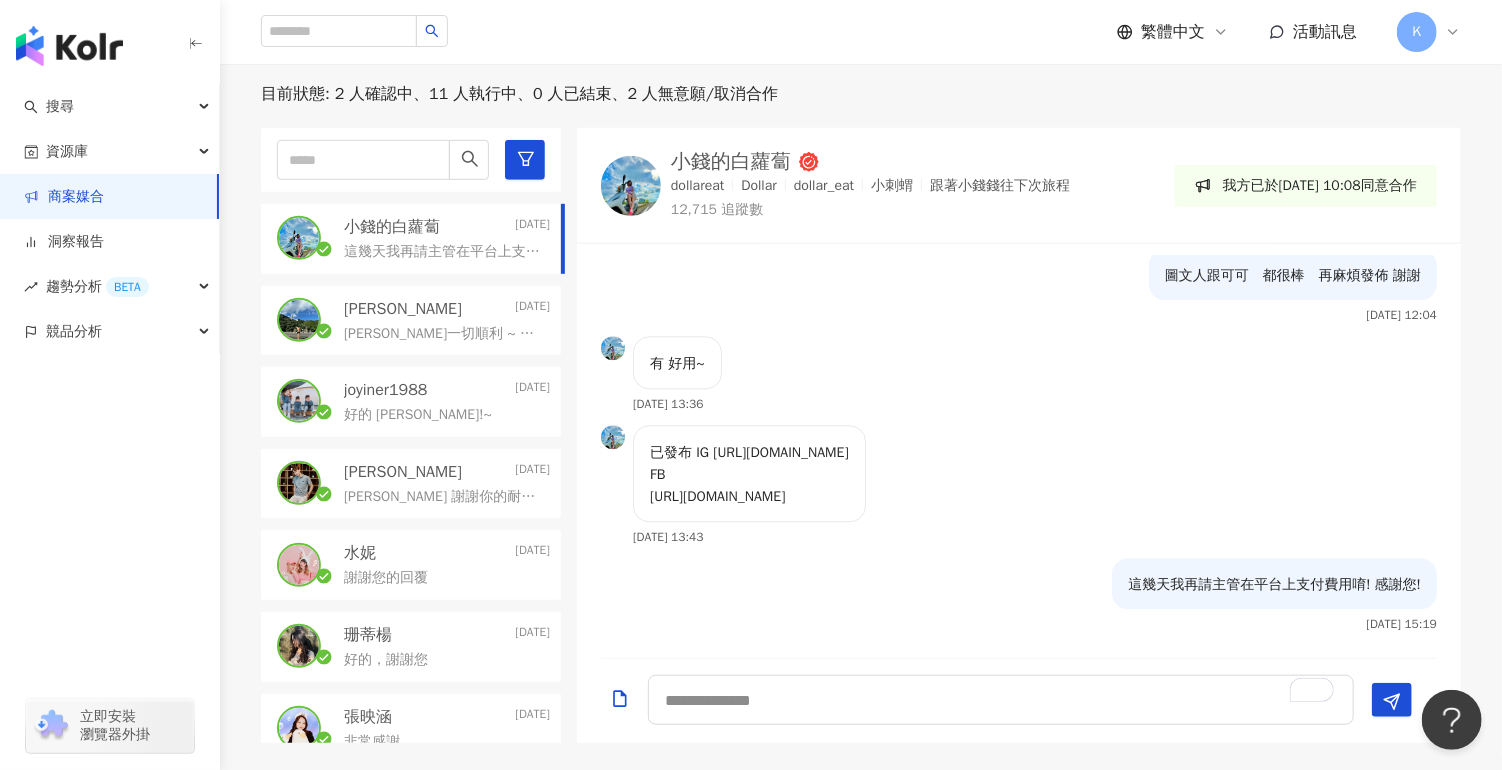 click on "[PERSON_NAME] [DATE]" at bounding box center (447, 472) 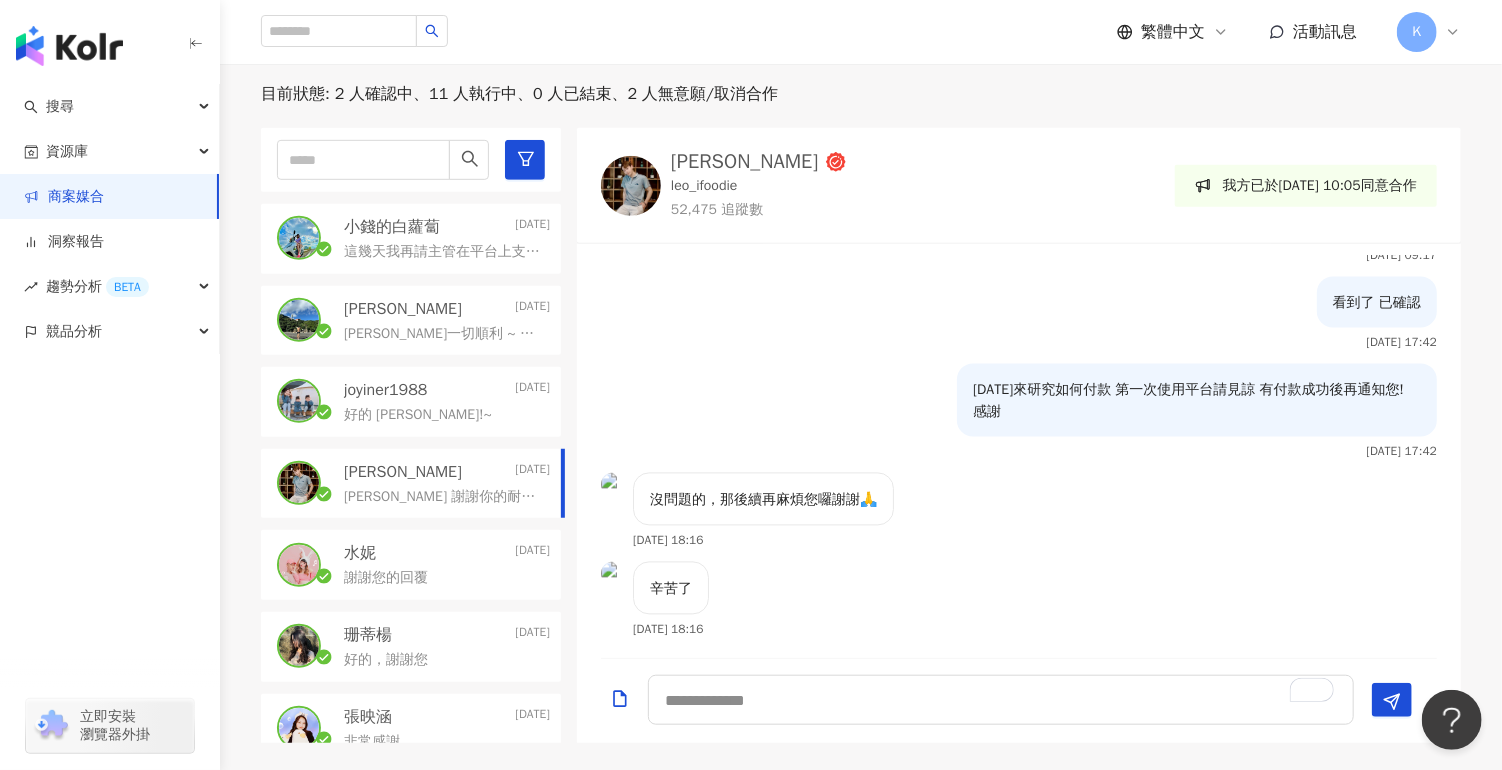 scroll, scrollTop: 2257, scrollLeft: 0, axis: vertical 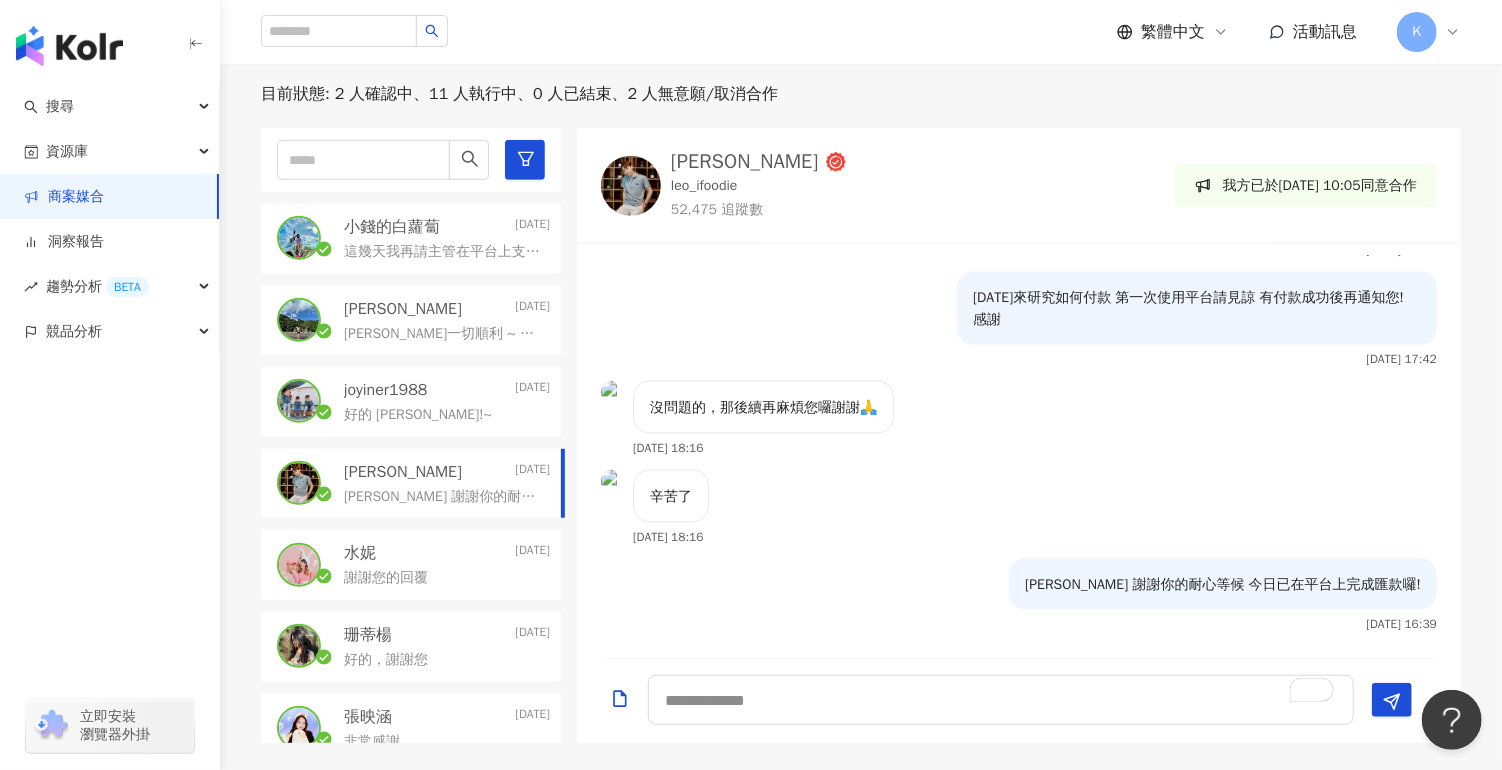 click on "這幾天我再請主管在平台上支付費用唷! 感謝您!" at bounding box center (443, 252) 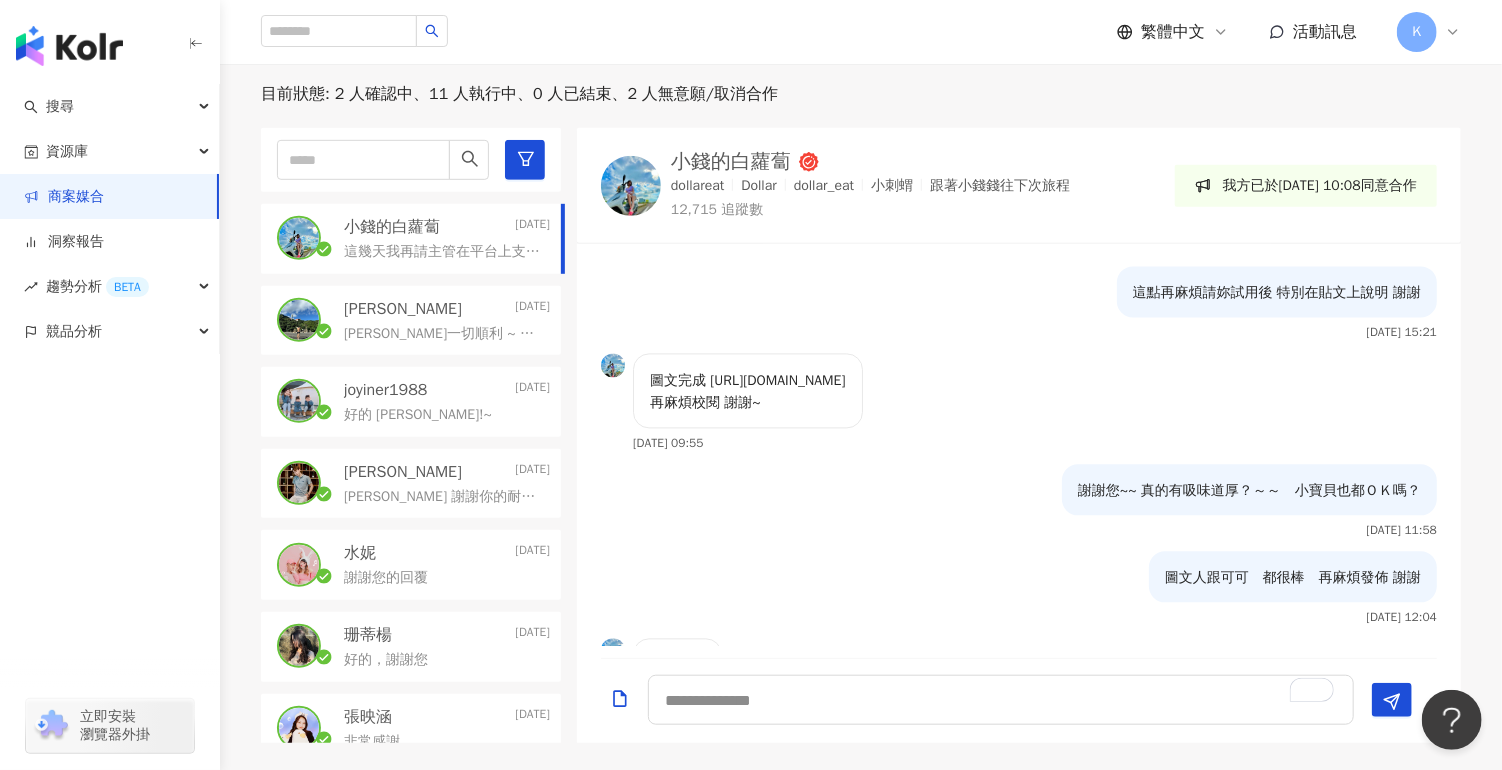 scroll, scrollTop: 2619, scrollLeft: 0, axis: vertical 